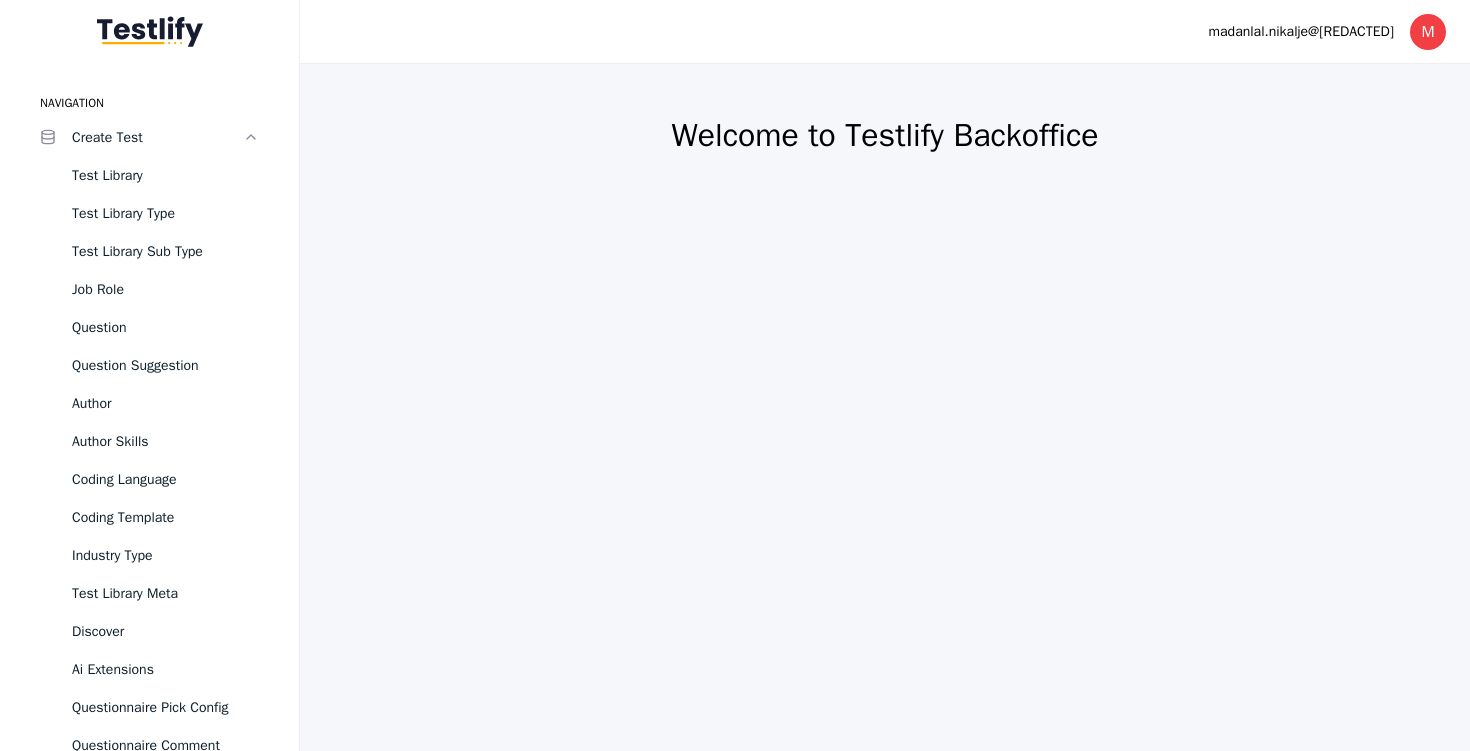 scroll, scrollTop: 0, scrollLeft: 0, axis: both 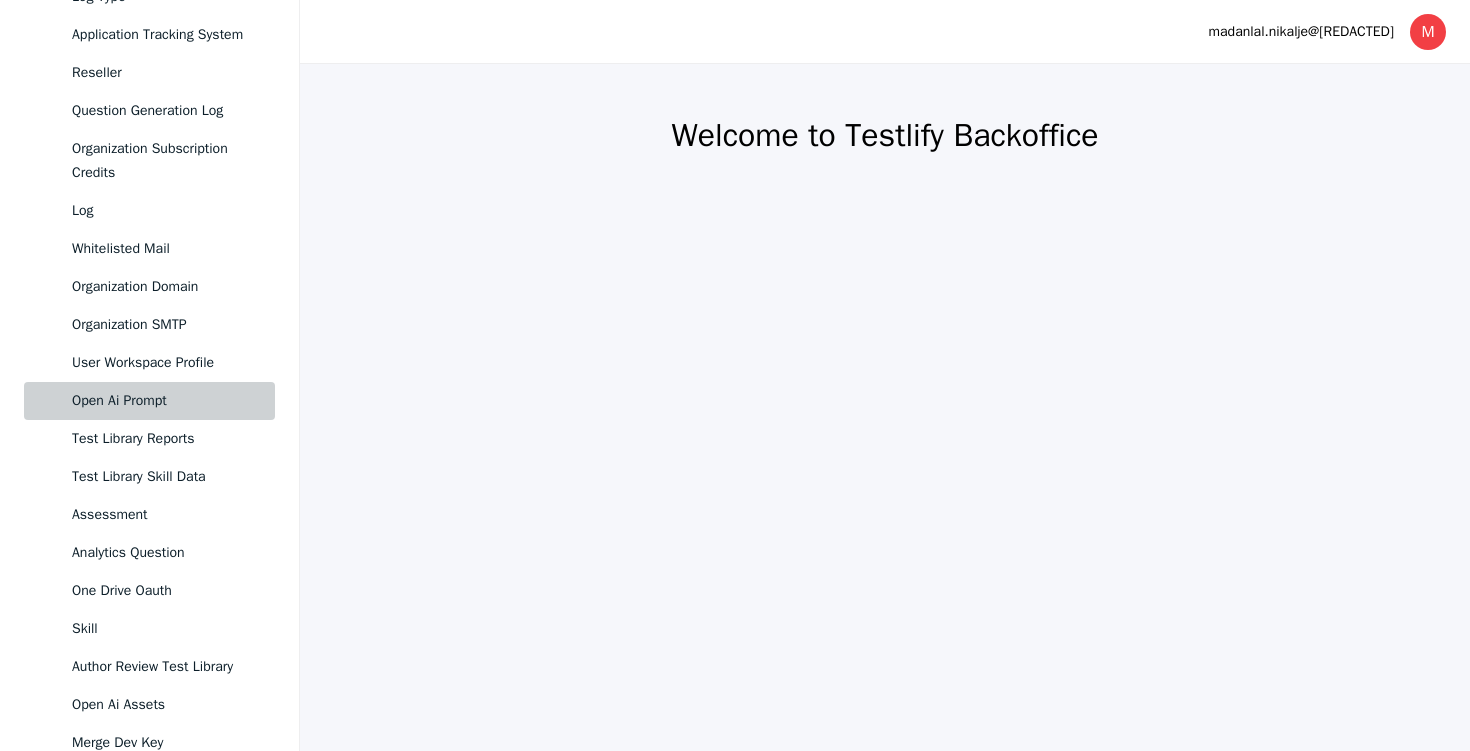 click on "Open Ai Prompt" at bounding box center (165, 401) 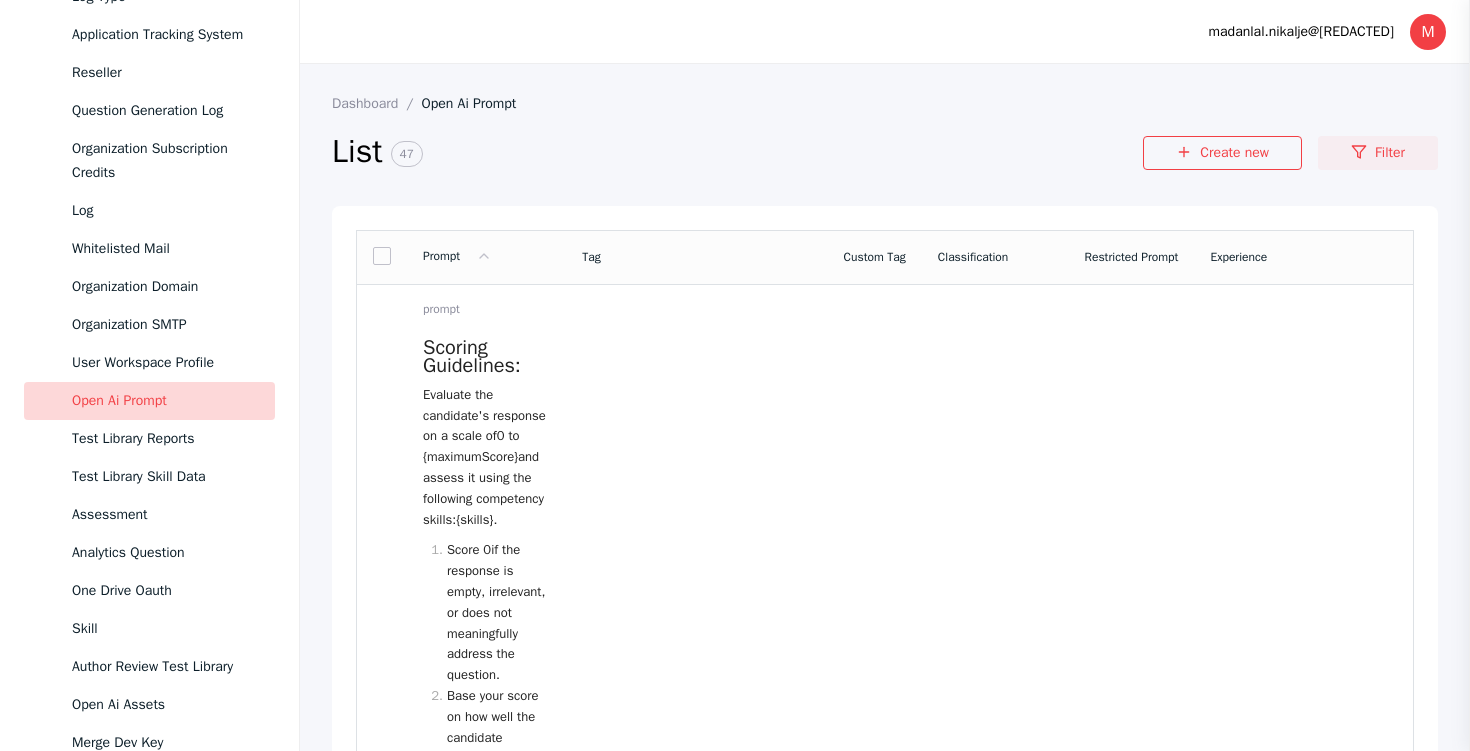 click 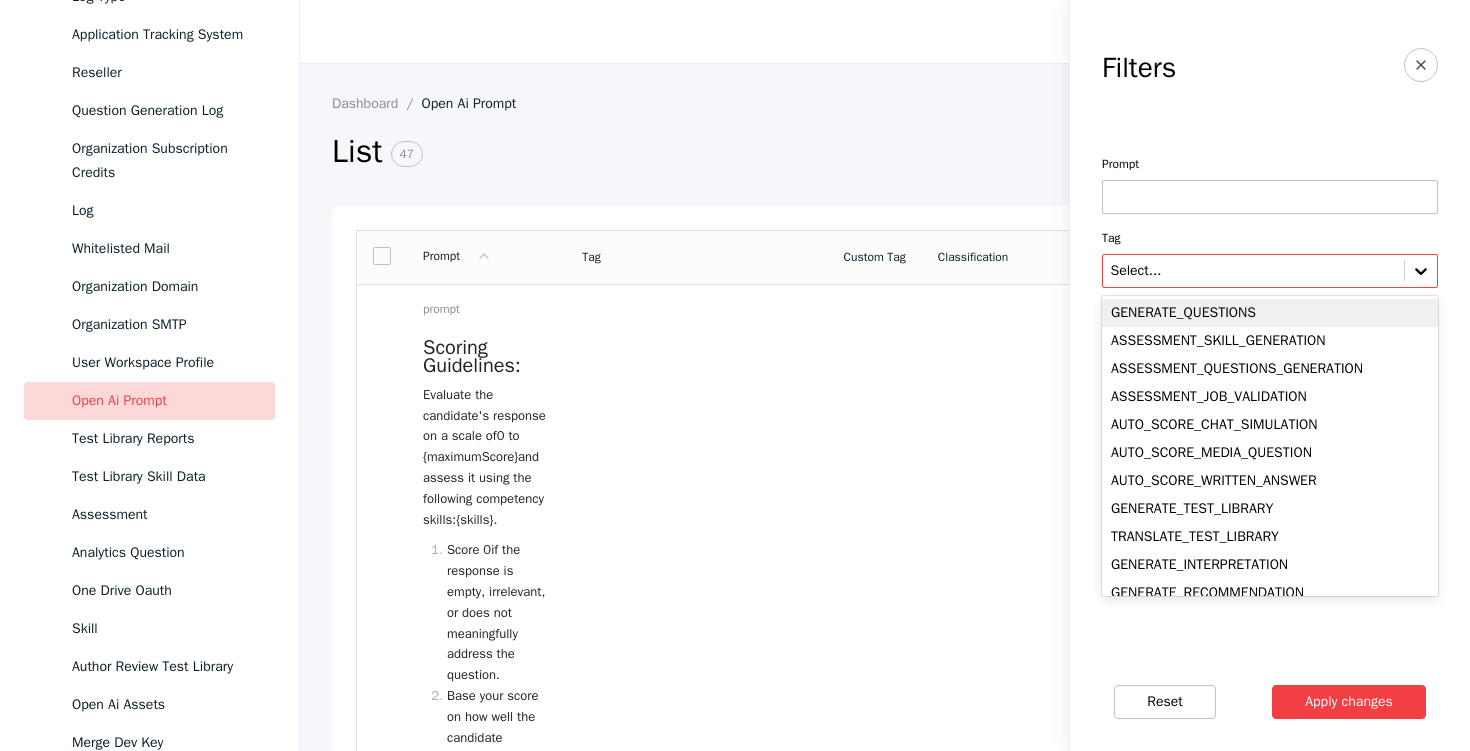 click at bounding box center [1253, 271] 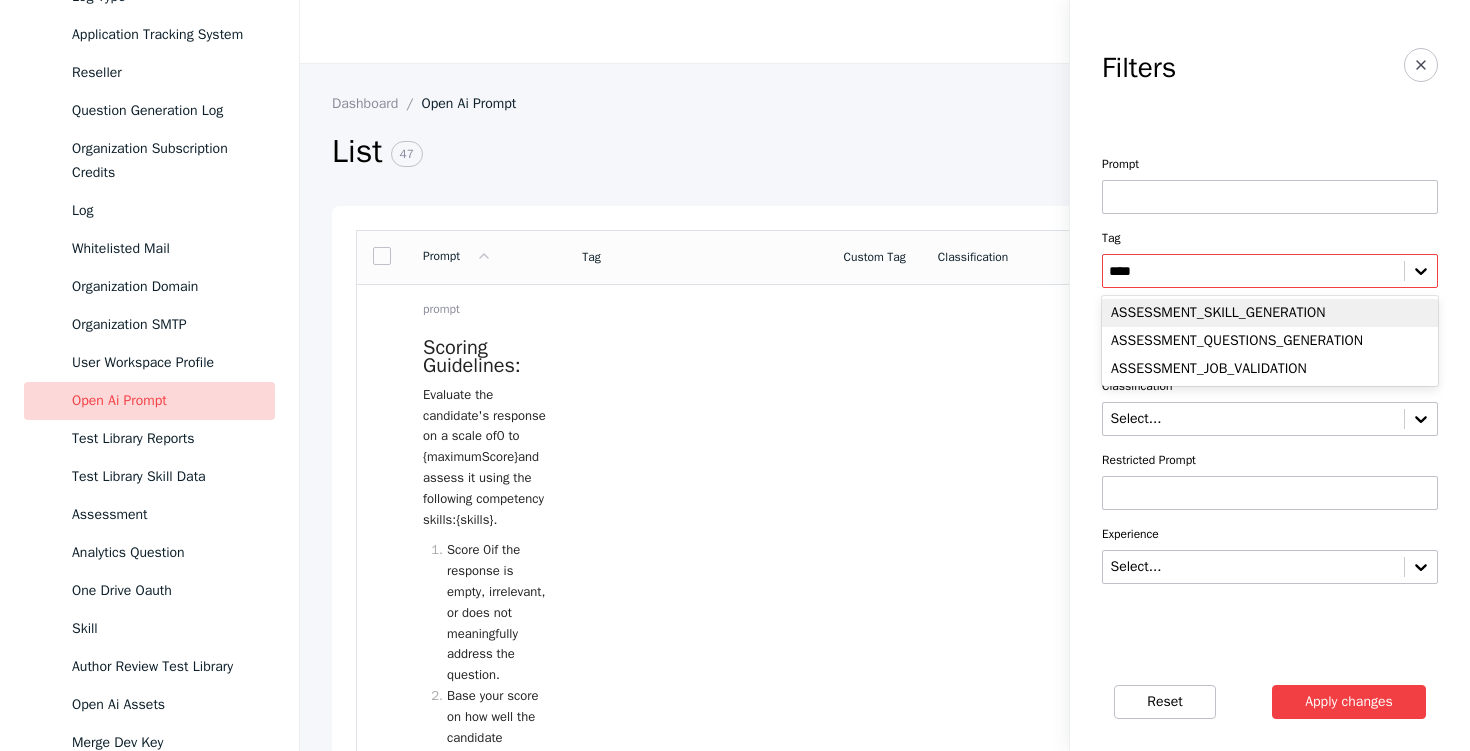 type on "*****" 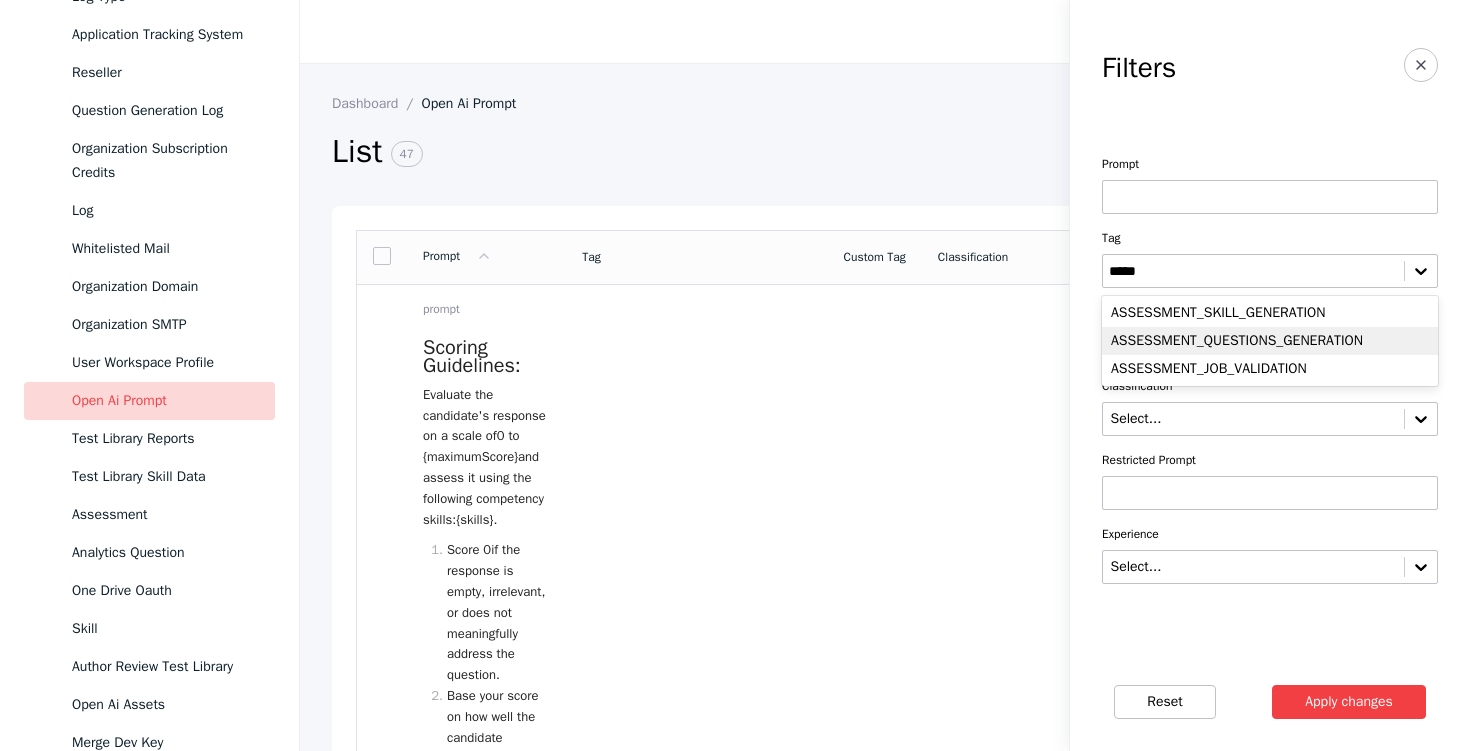 click on "ASSESSMENT_QUESTIONS_GENERATION" at bounding box center [1270, 341] 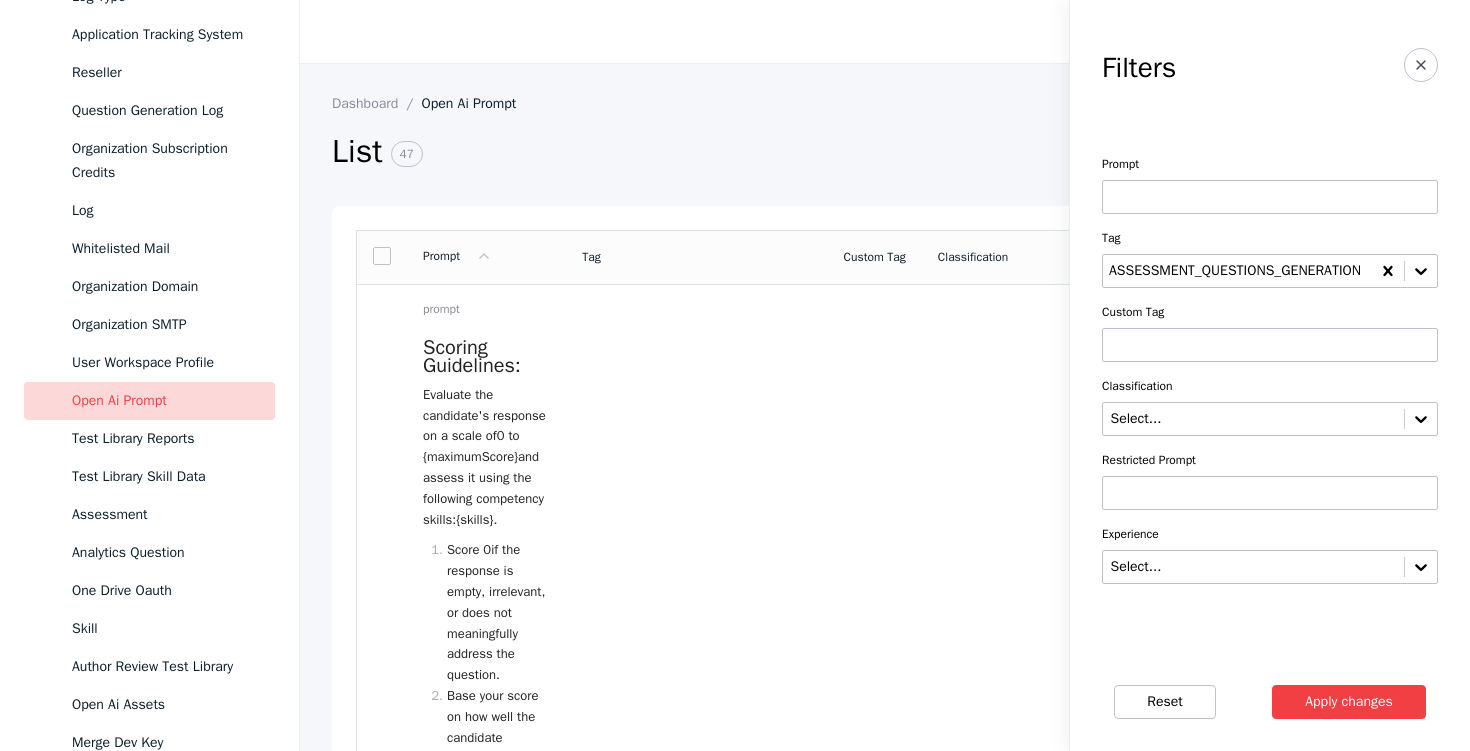 click on "Apply changes" at bounding box center (1349, 702) 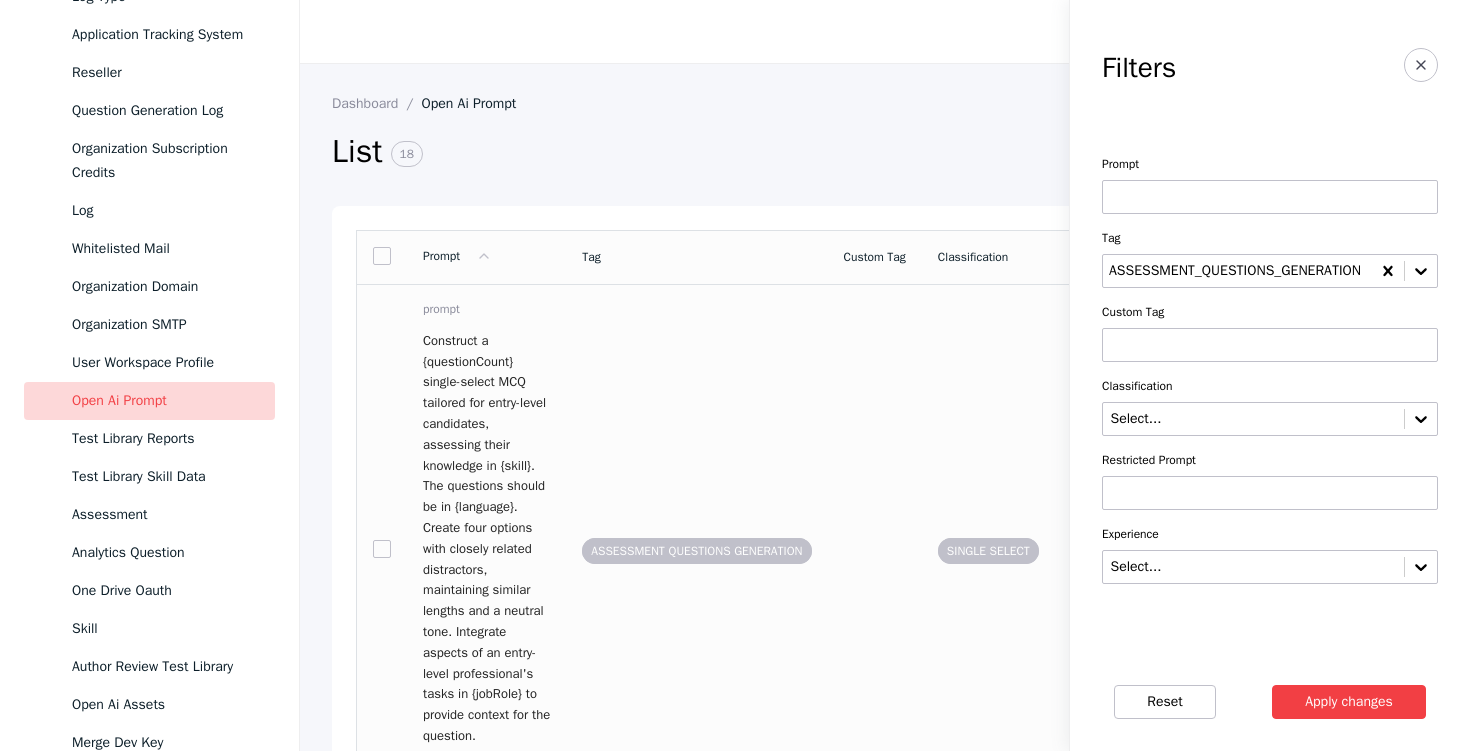 click on "ASSESSMENT QUESTIONS GENERATION" at bounding box center (696, 550) 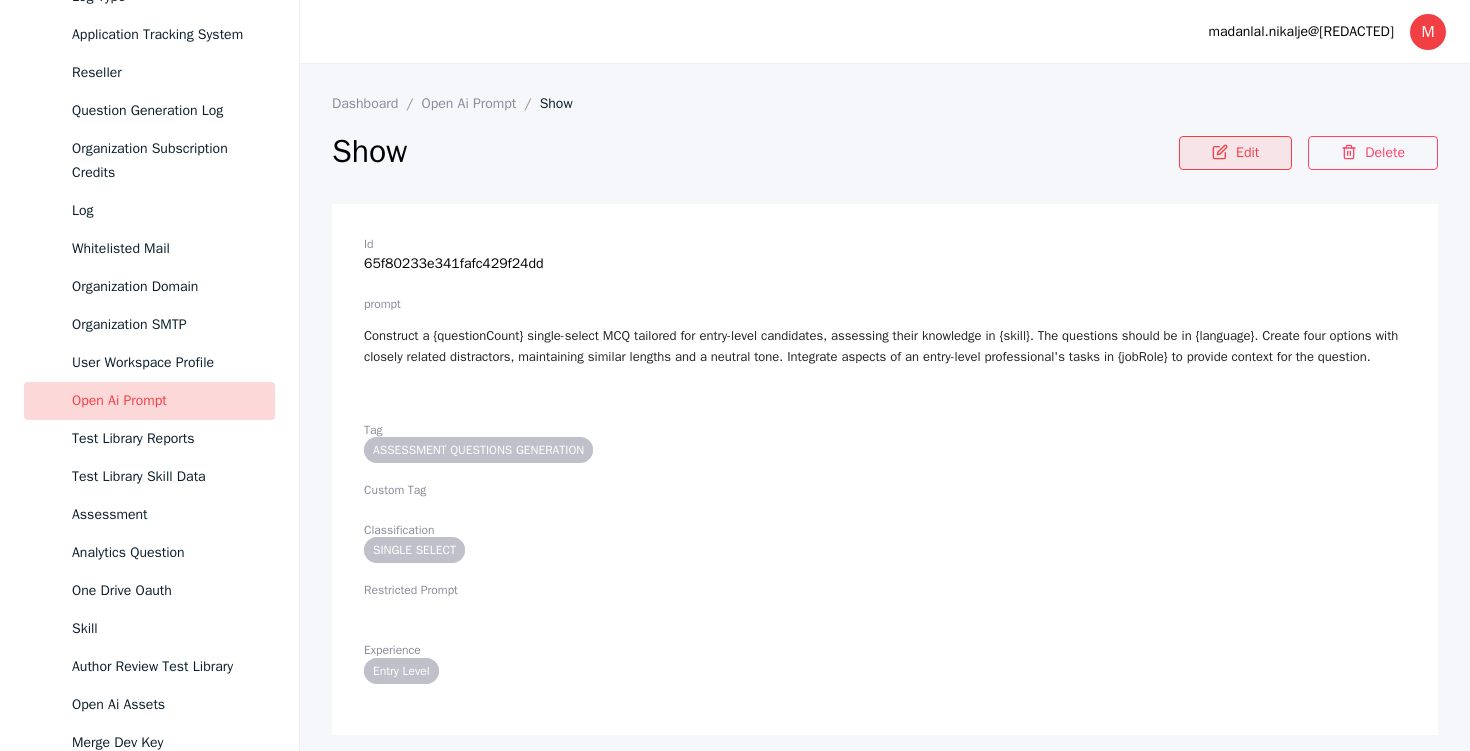 click on "Edit" at bounding box center (1235, 153) 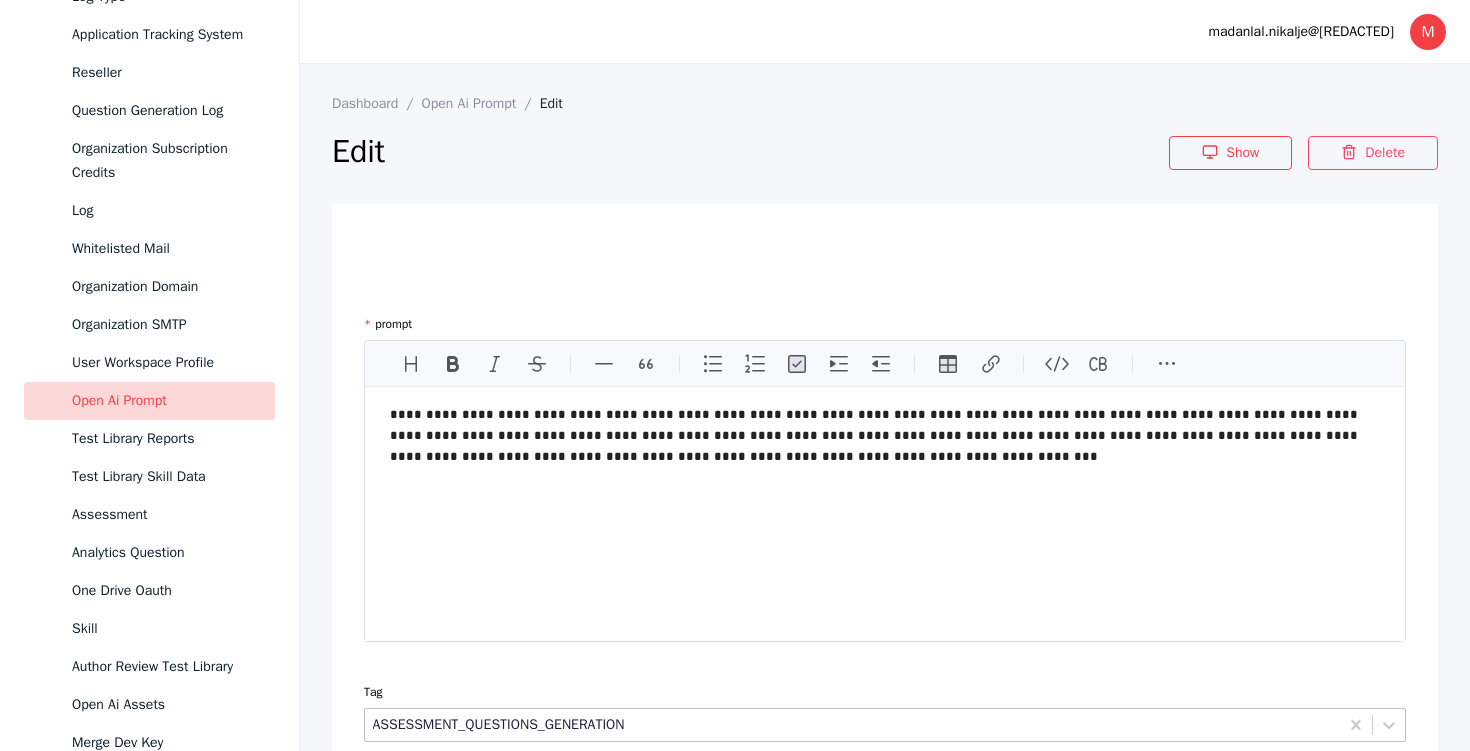 click on "**********" at bounding box center (885, 436) 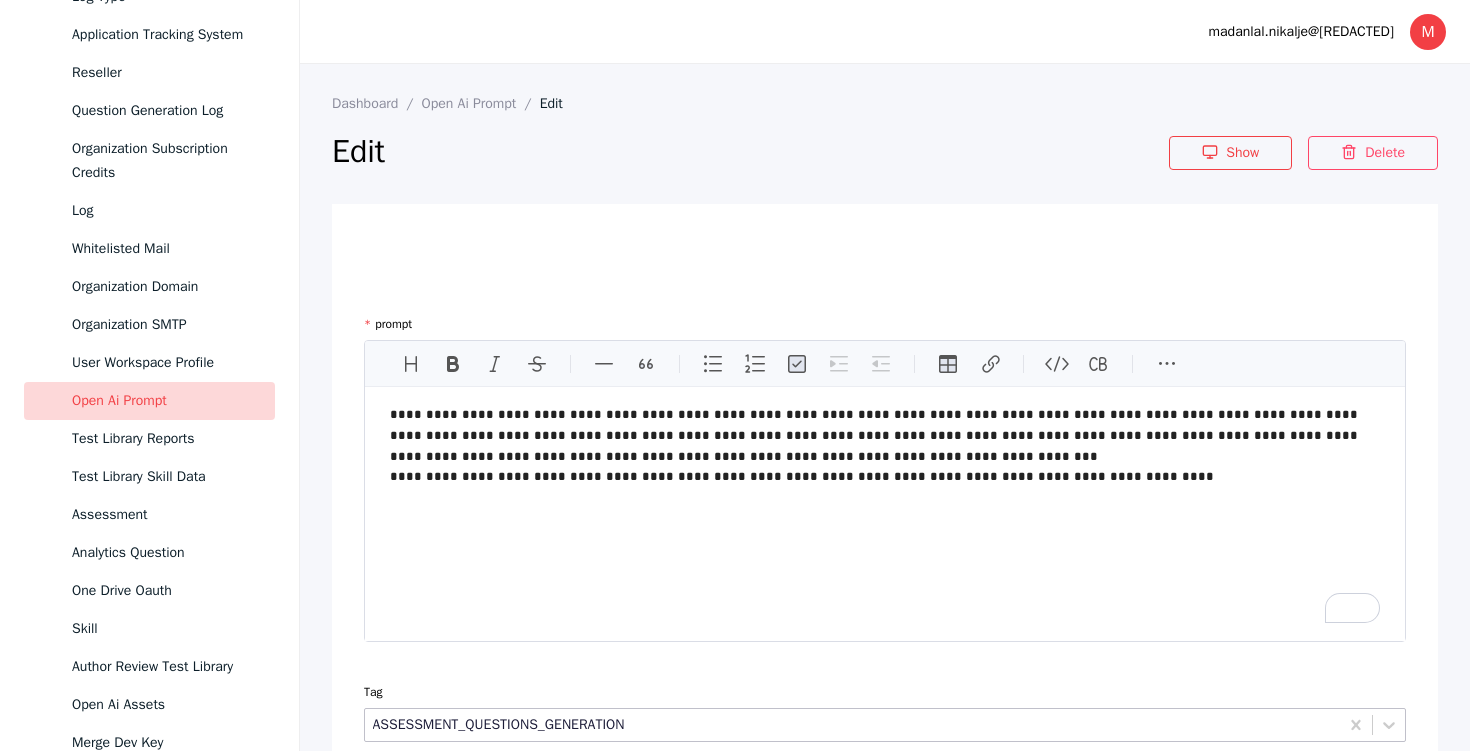 scroll, scrollTop: 792, scrollLeft: 0, axis: vertical 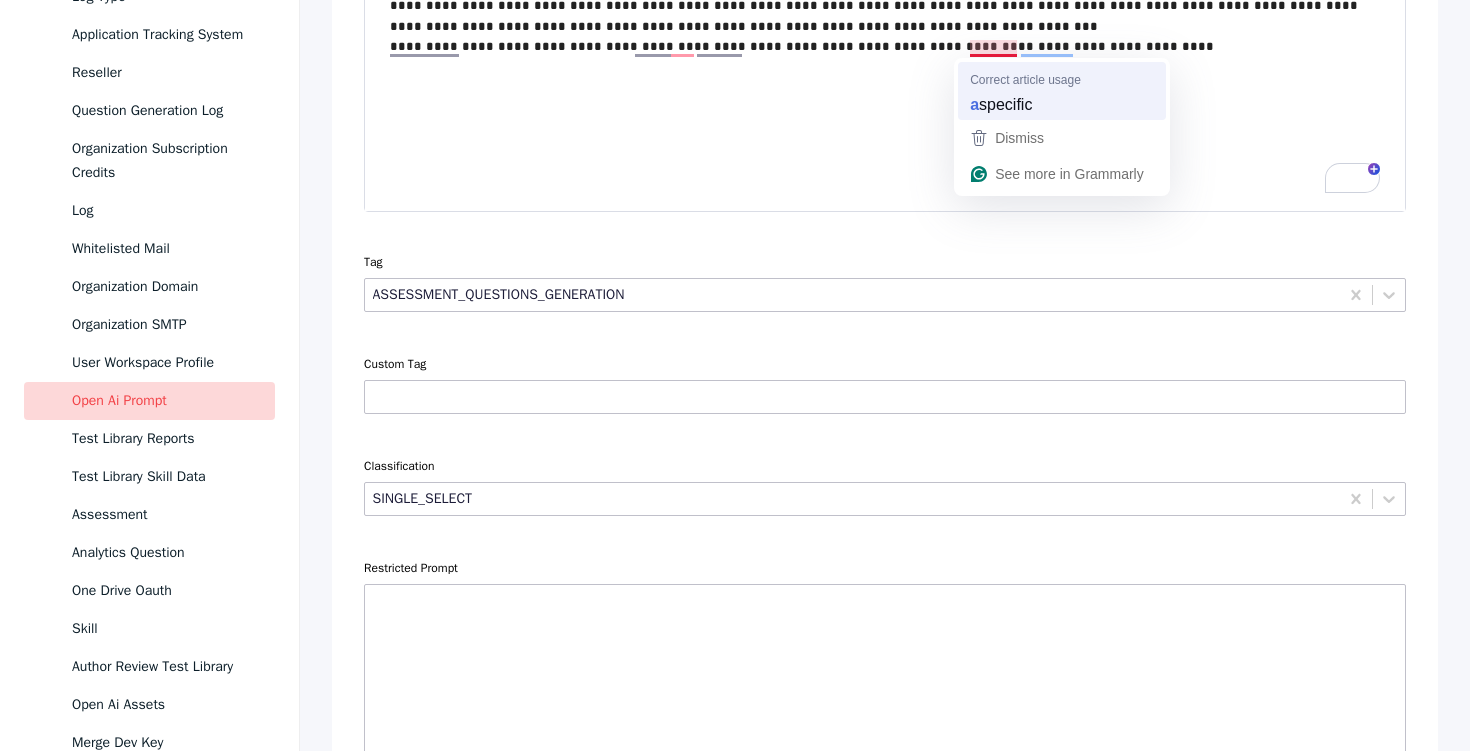 type 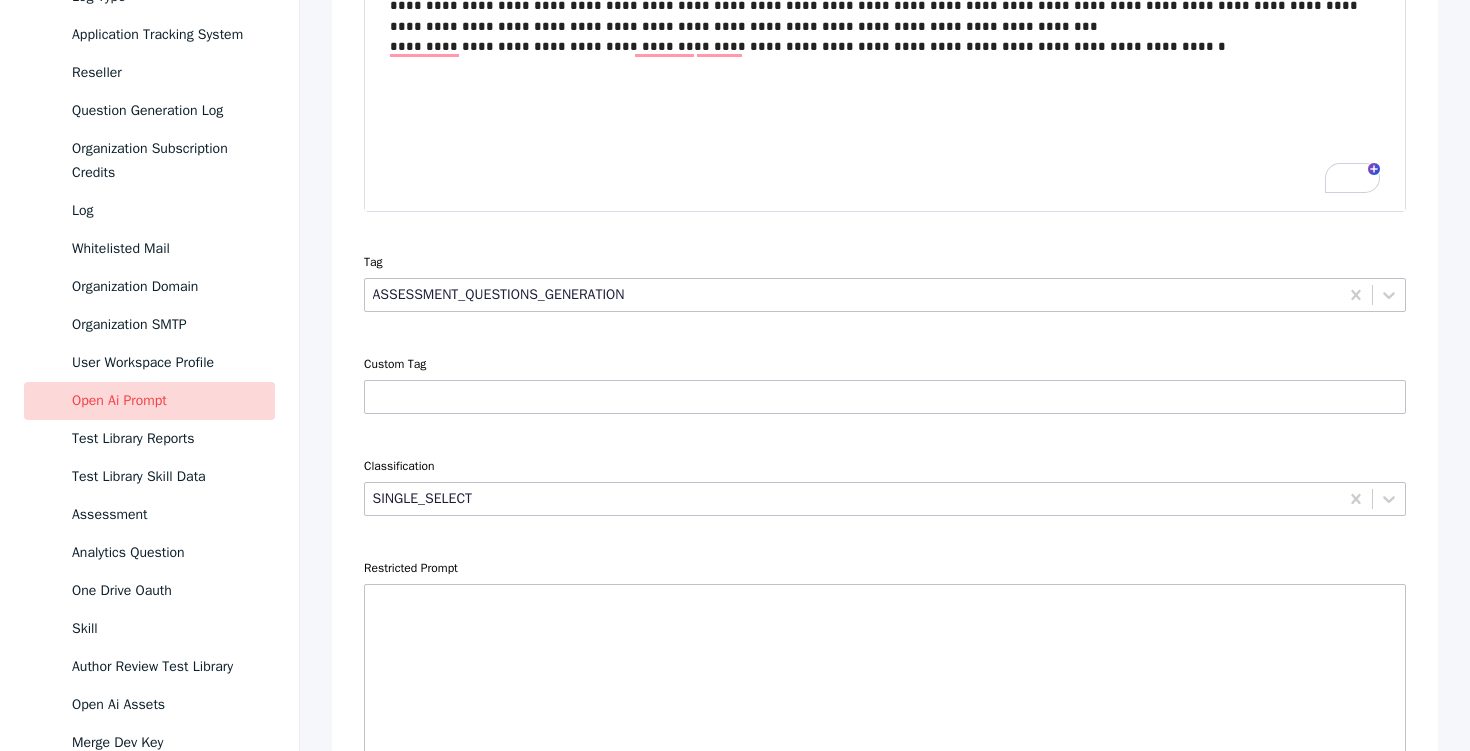 scroll, scrollTop: 542, scrollLeft: 0, axis: vertical 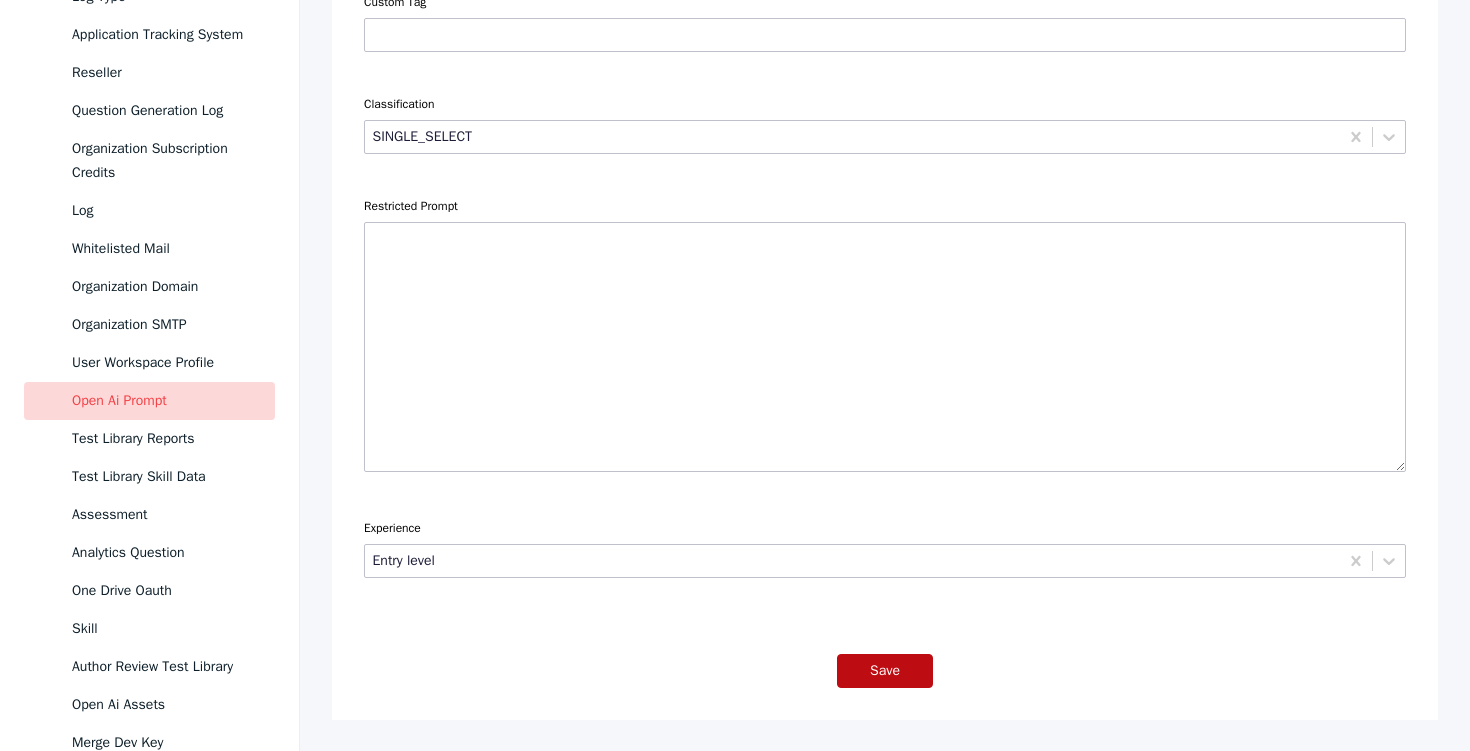 click on "Save" at bounding box center [885, 671] 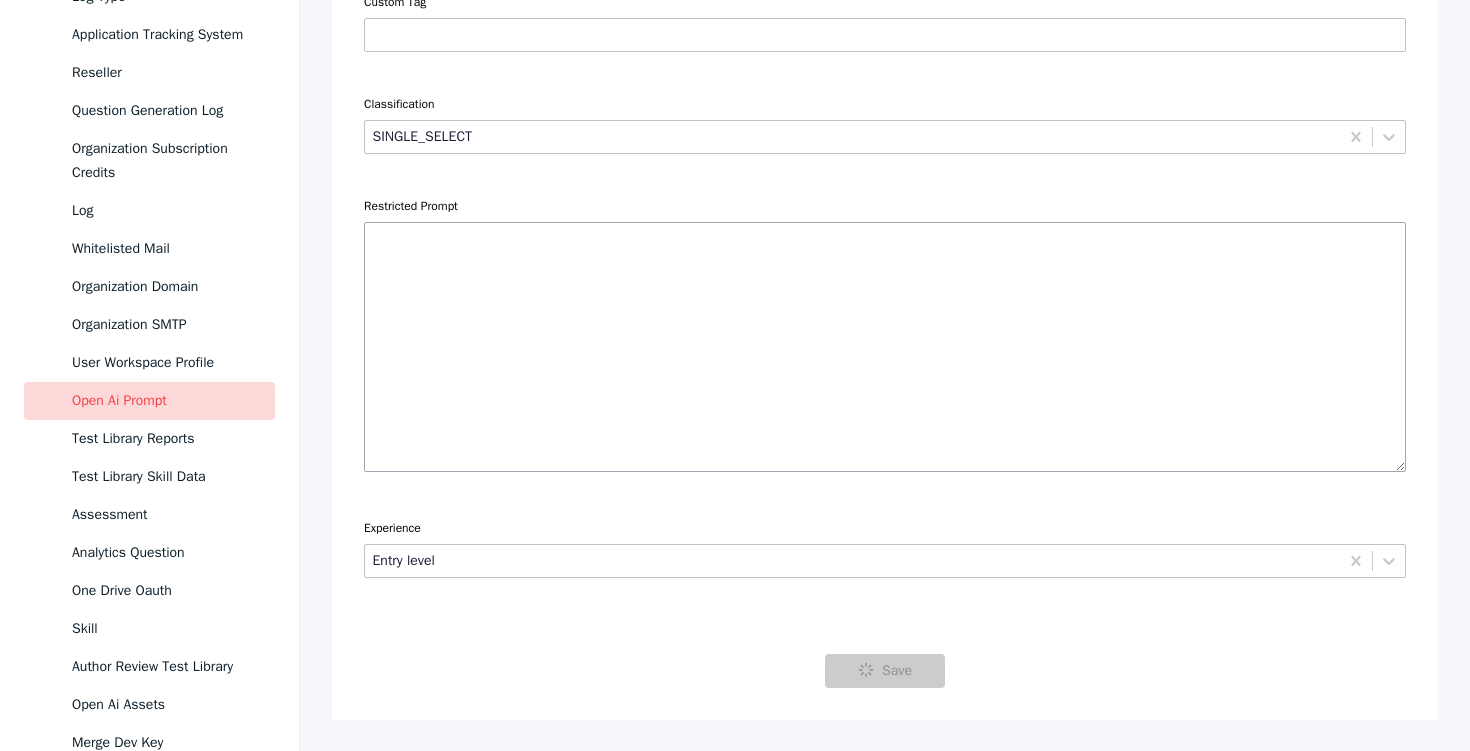 scroll, scrollTop: 421, scrollLeft: 0, axis: vertical 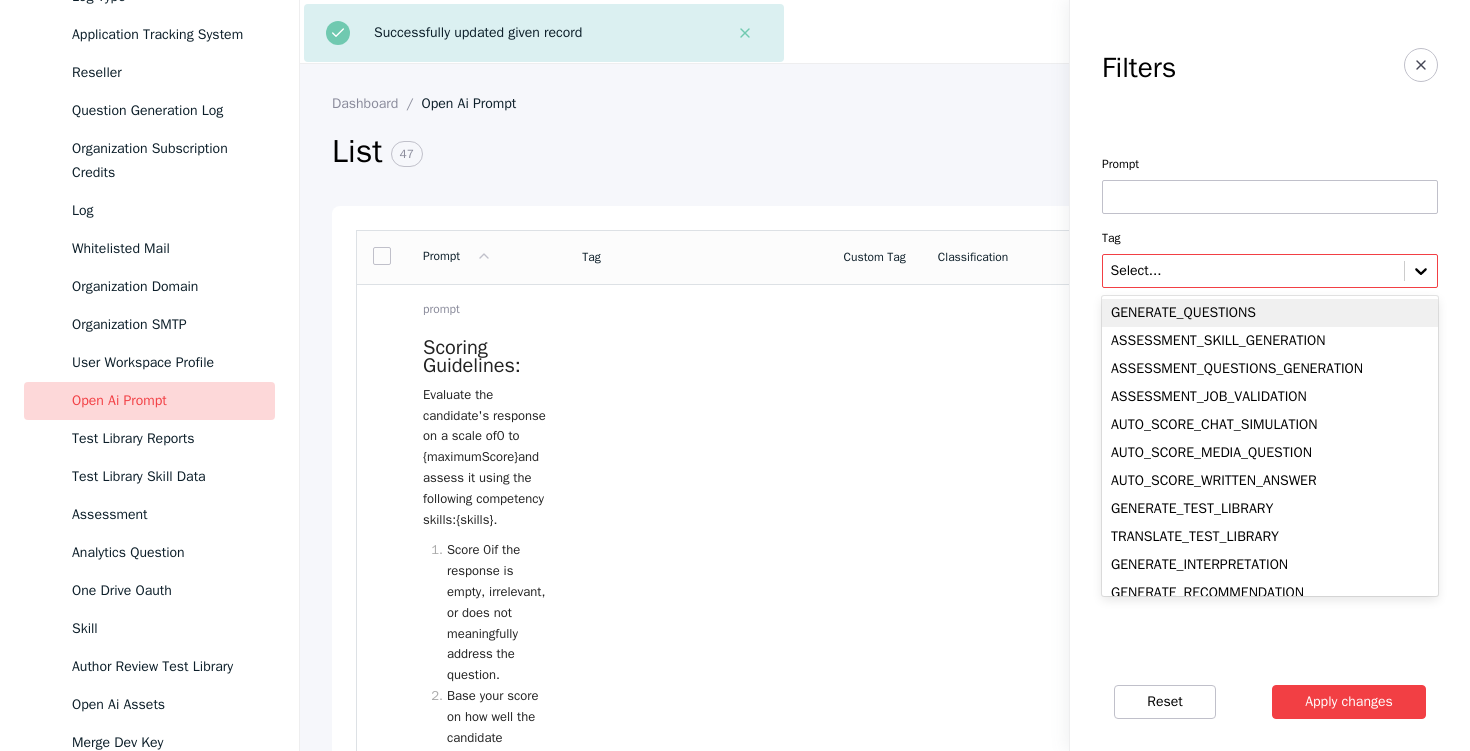 click on "Select..." at bounding box center (1253, 271) 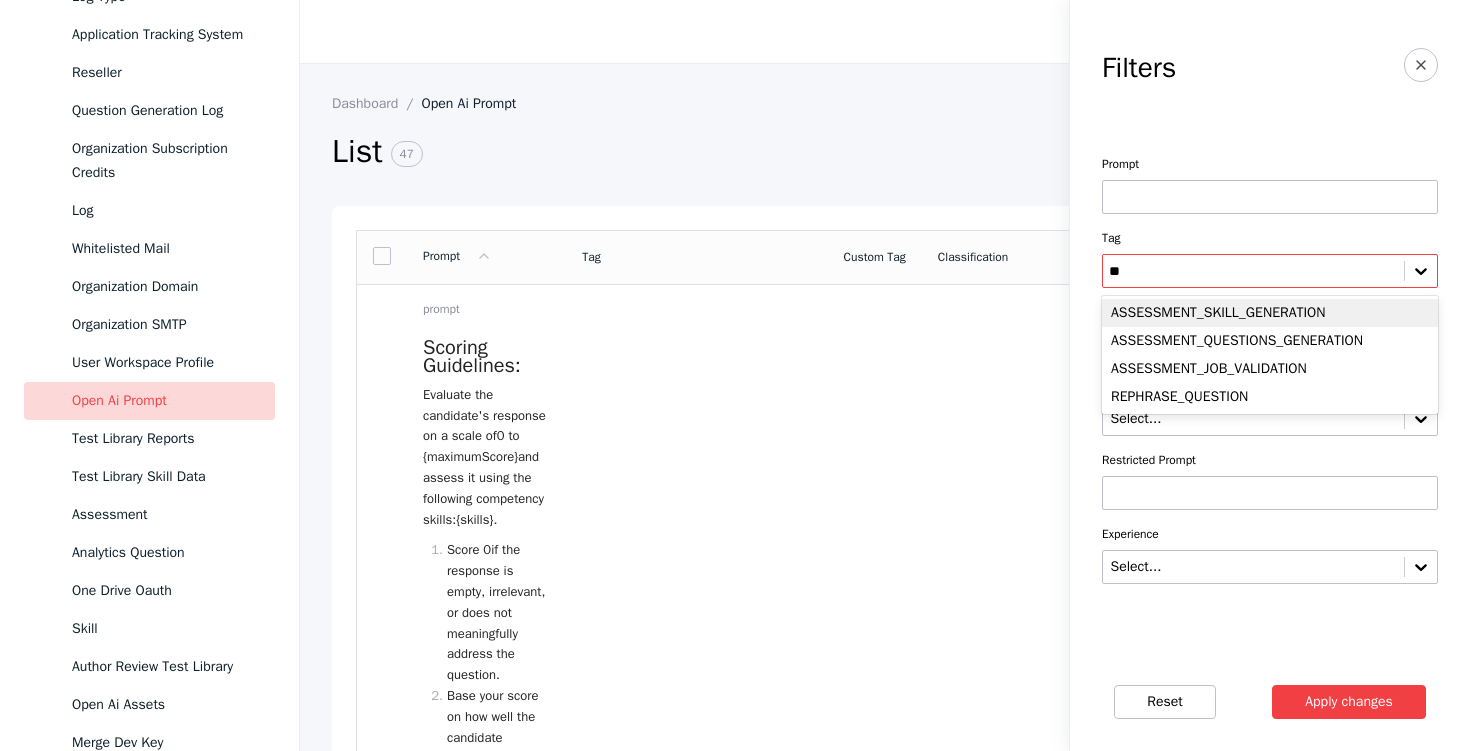 type on "***" 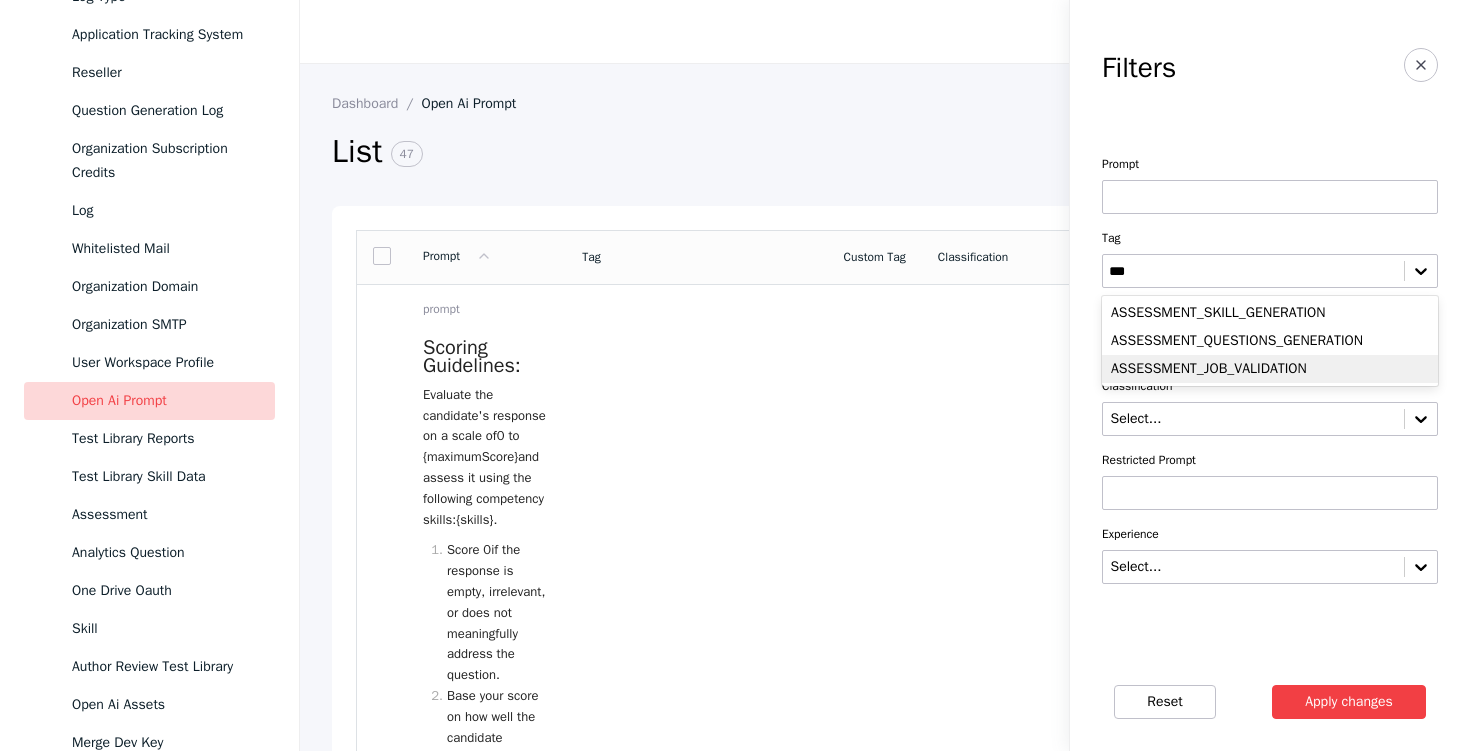 click on "ASSESSMENT_QUESTIONS_GENERATION" at bounding box center (1270, 341) 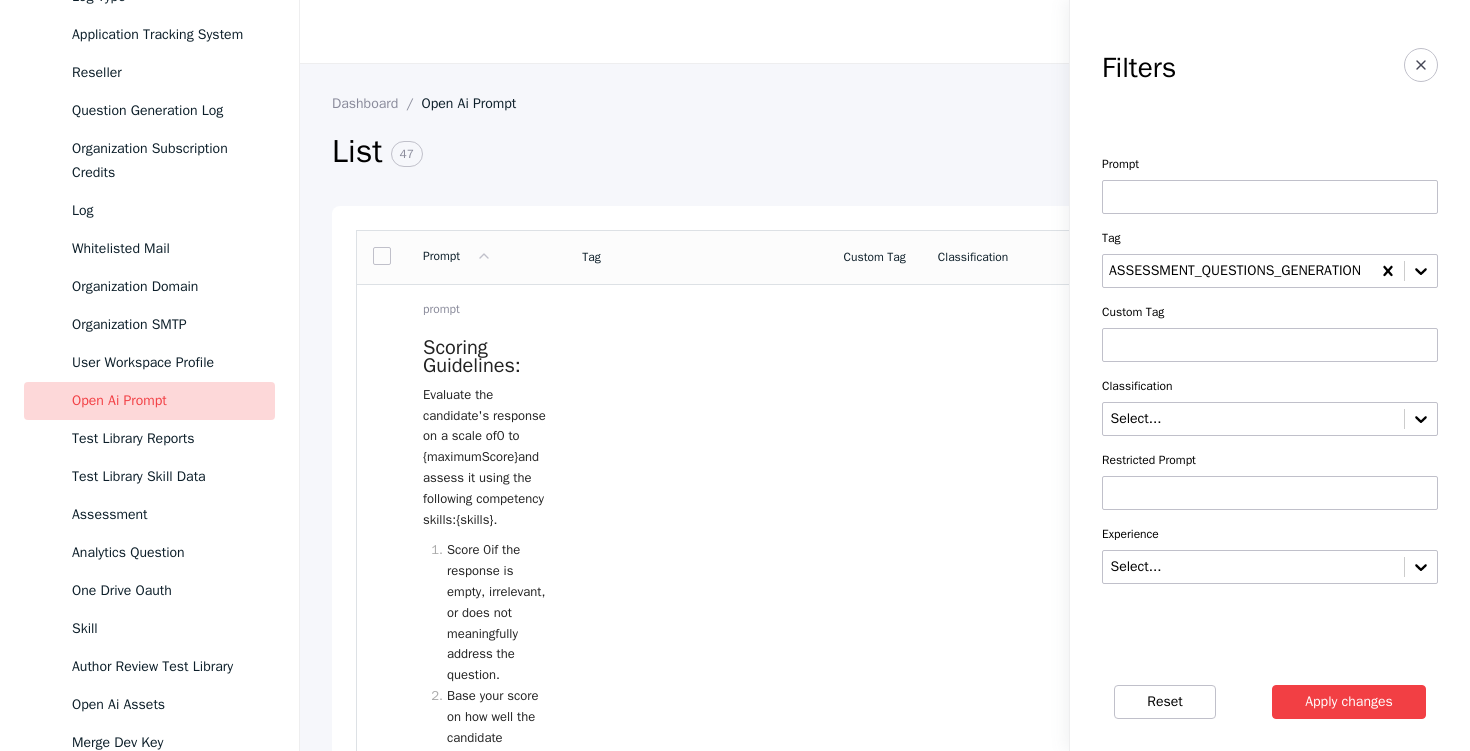 click on "Apply changes" at bounding box center [1349, 702] 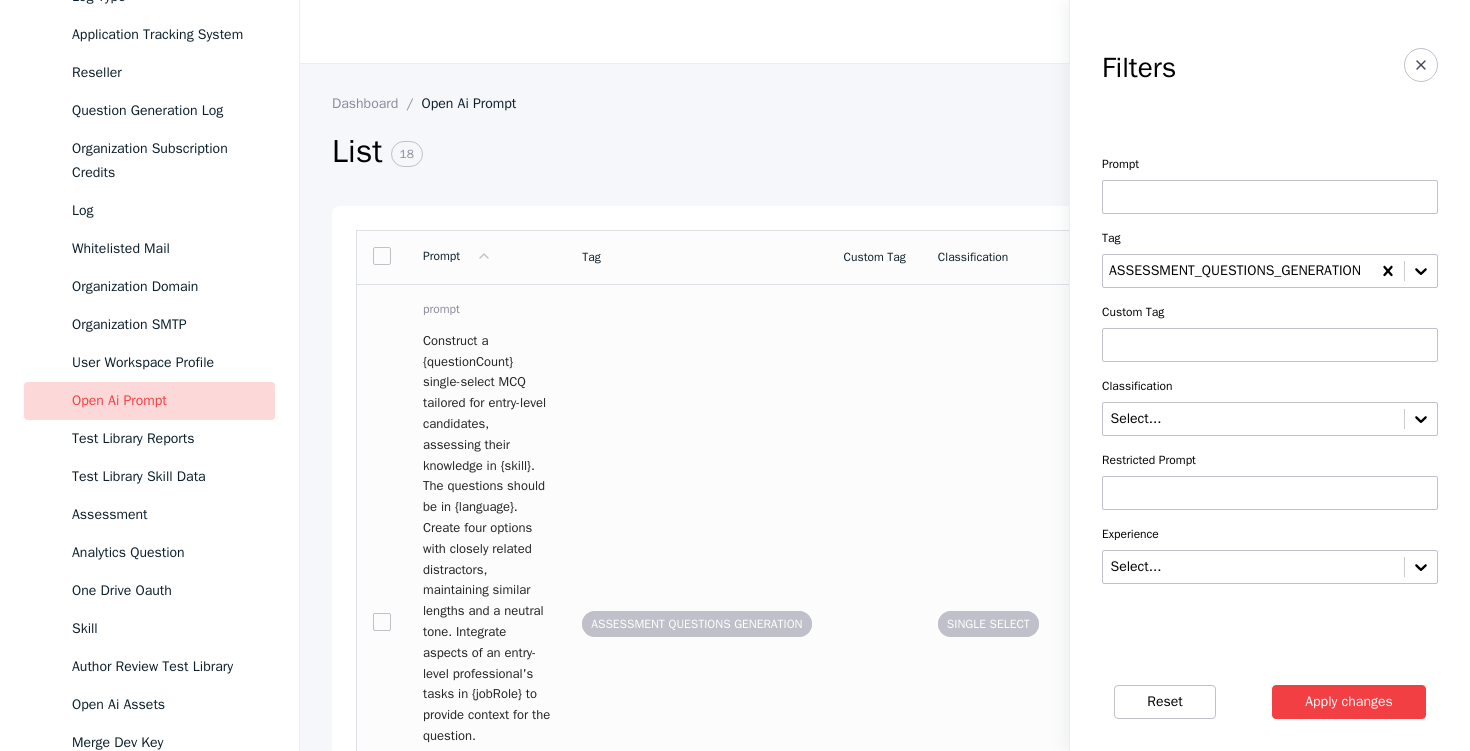 click on "ASSESSMENT QUESTIONS GENERATION" at bounding box center (696, 623) 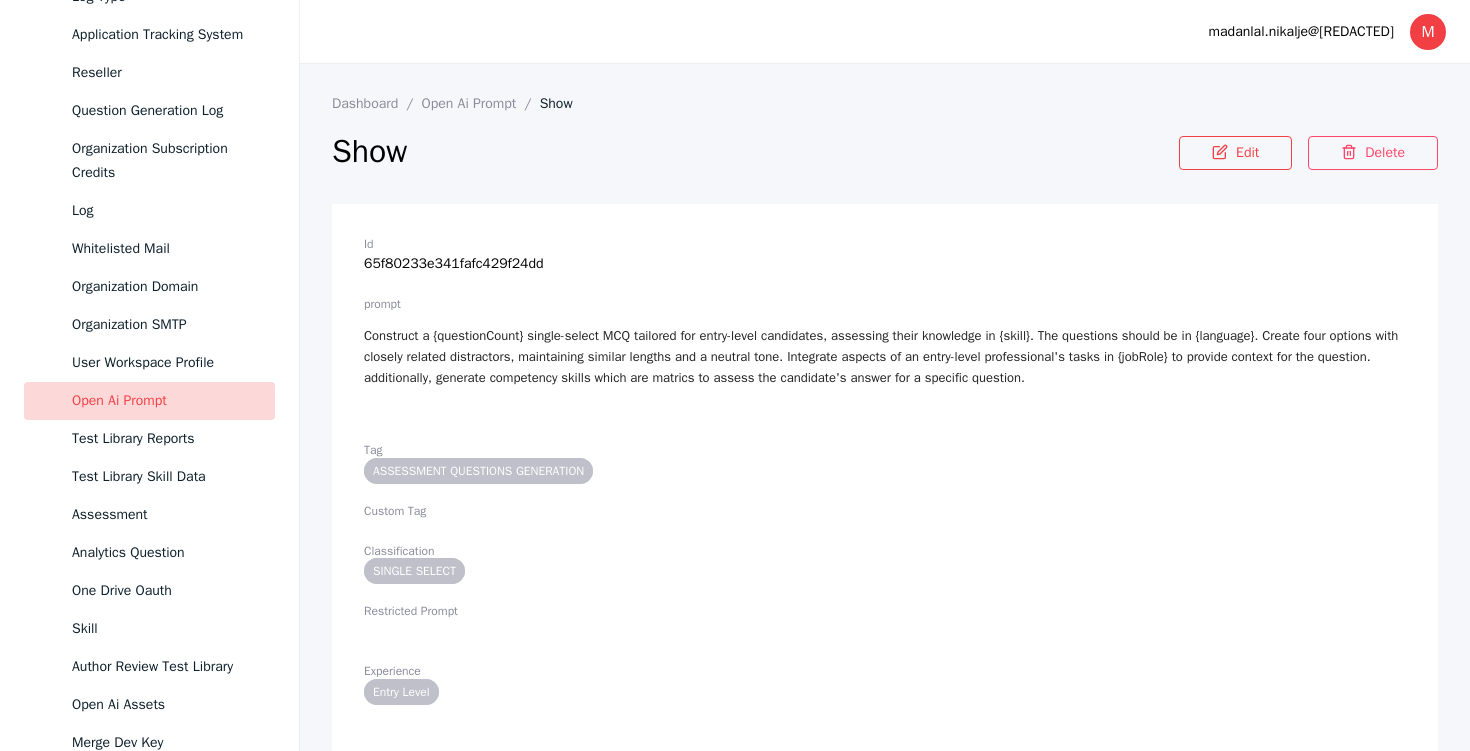 drag, startPoint x: 364, startPoint y: 339, endPoint x: 1035, endPoint y: 417, distance: 675.5183 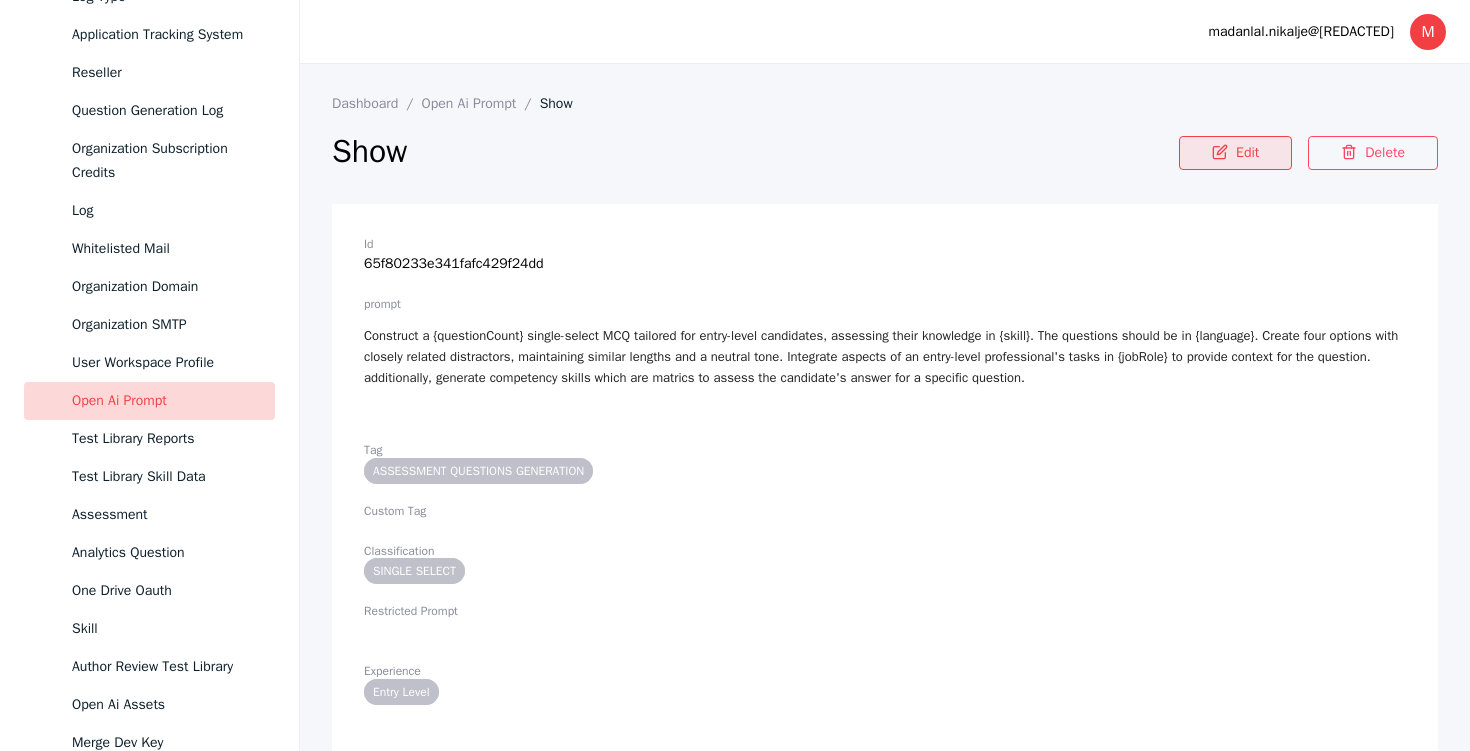 click on "Edit" at bounding box center [1235, 153] 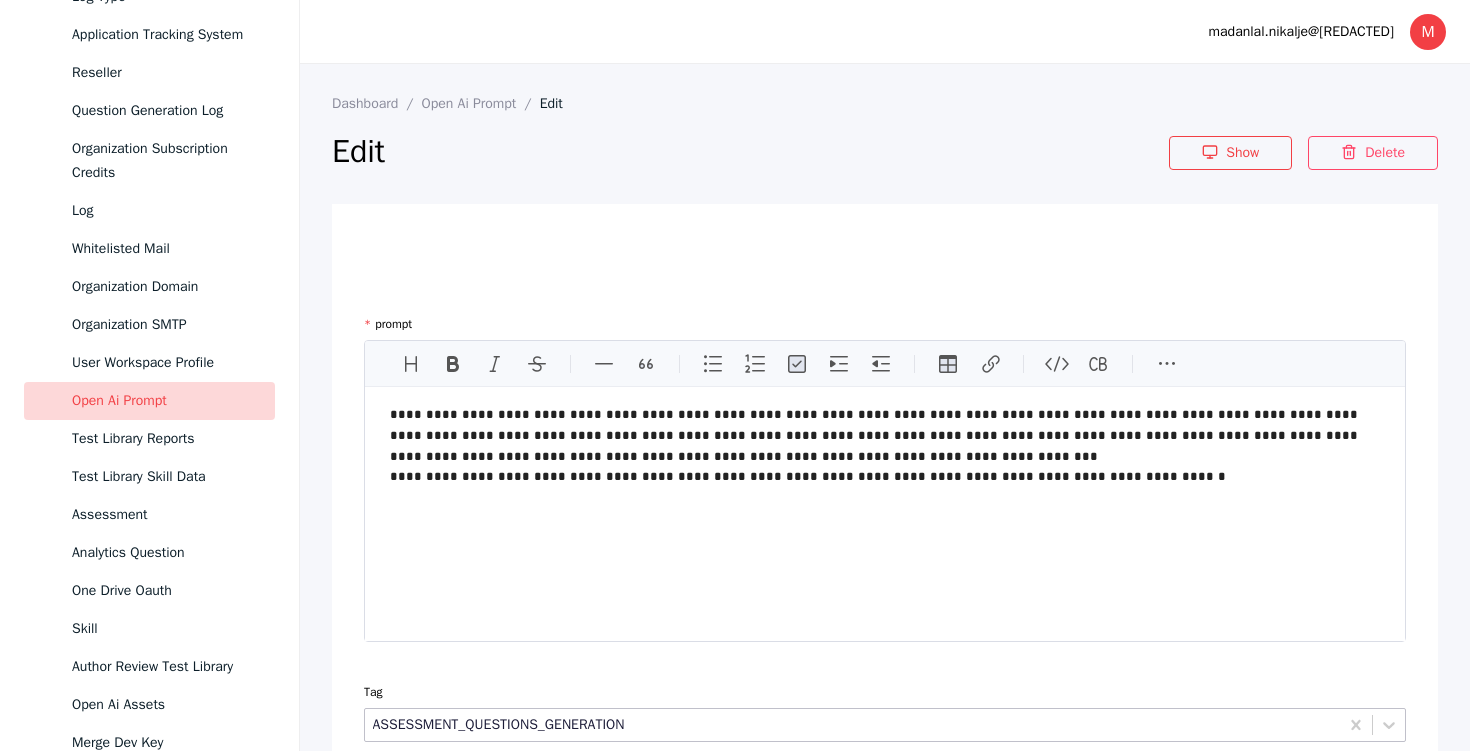 click on "**********" at bounding box center [885, 514] 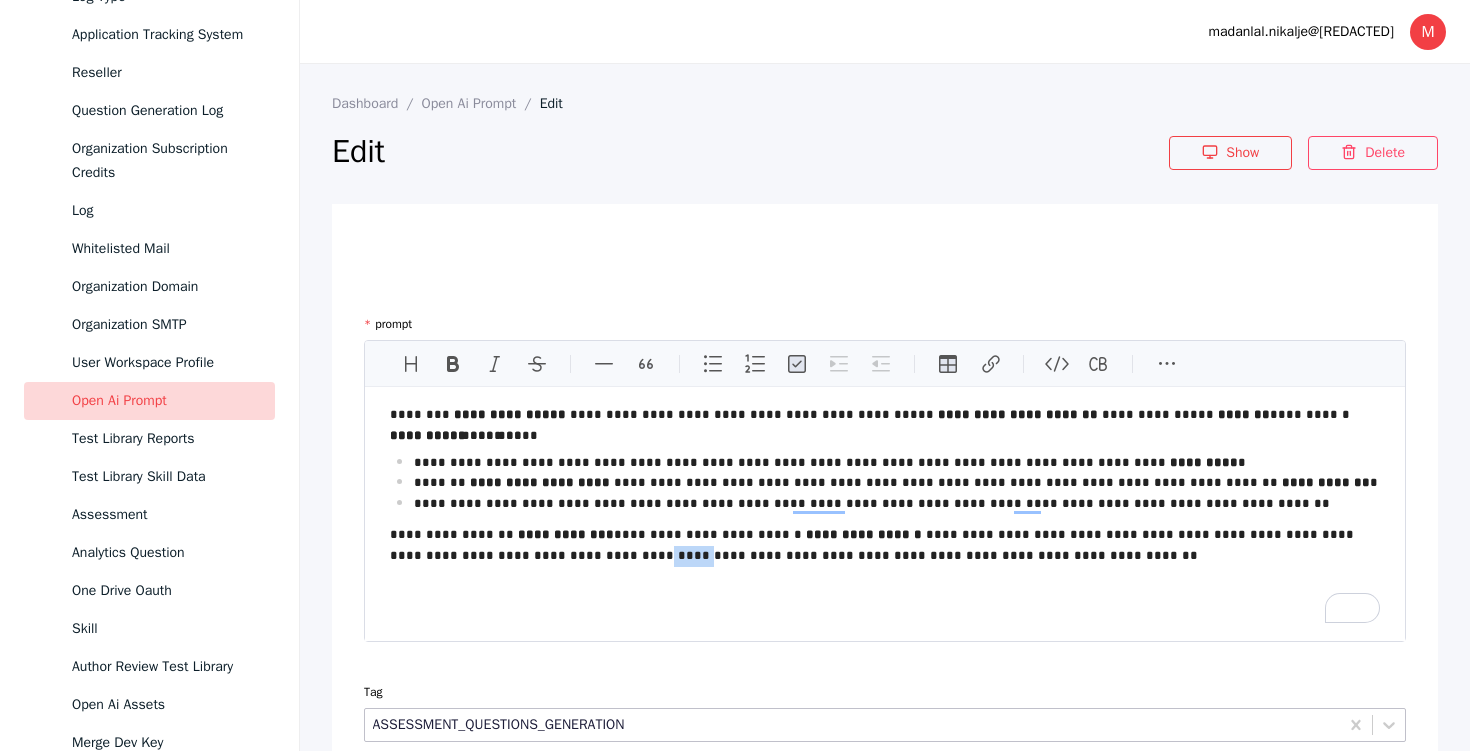drag, startPoint x: 510, startPoint y: 560, endPoint x: 474, endPoint y: 561, distance: 36.013885 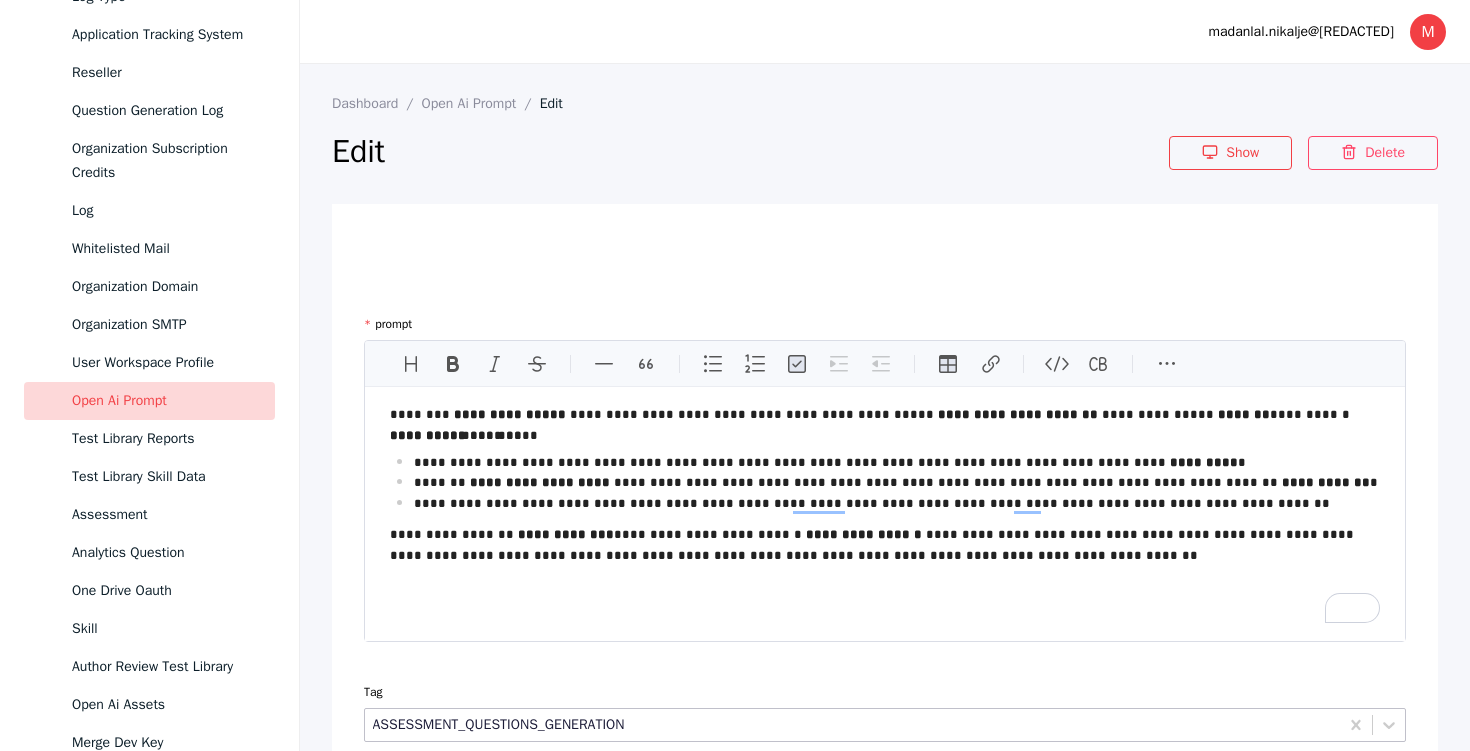 click on "**********" at bounding box center [885, 514] 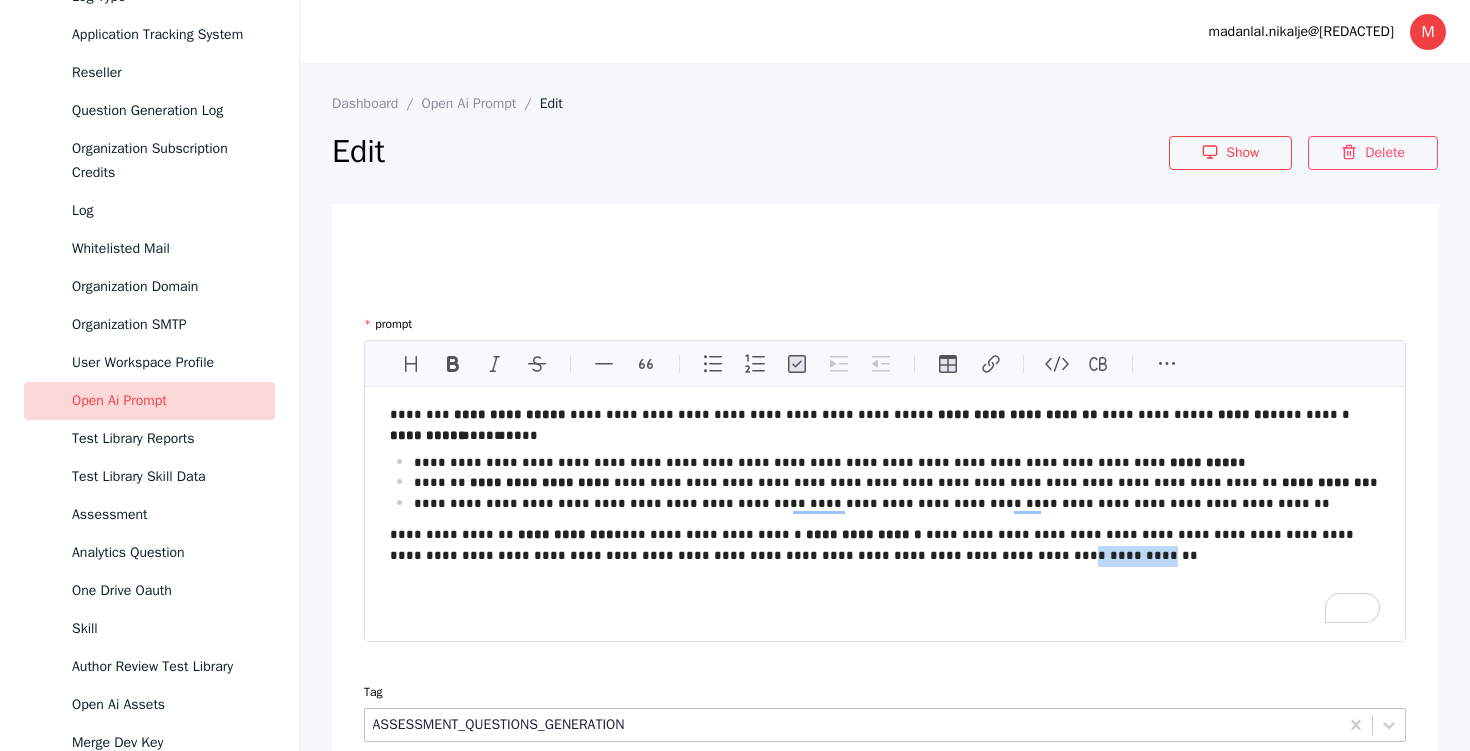 click on "**********" at bounding box center (885, 546) 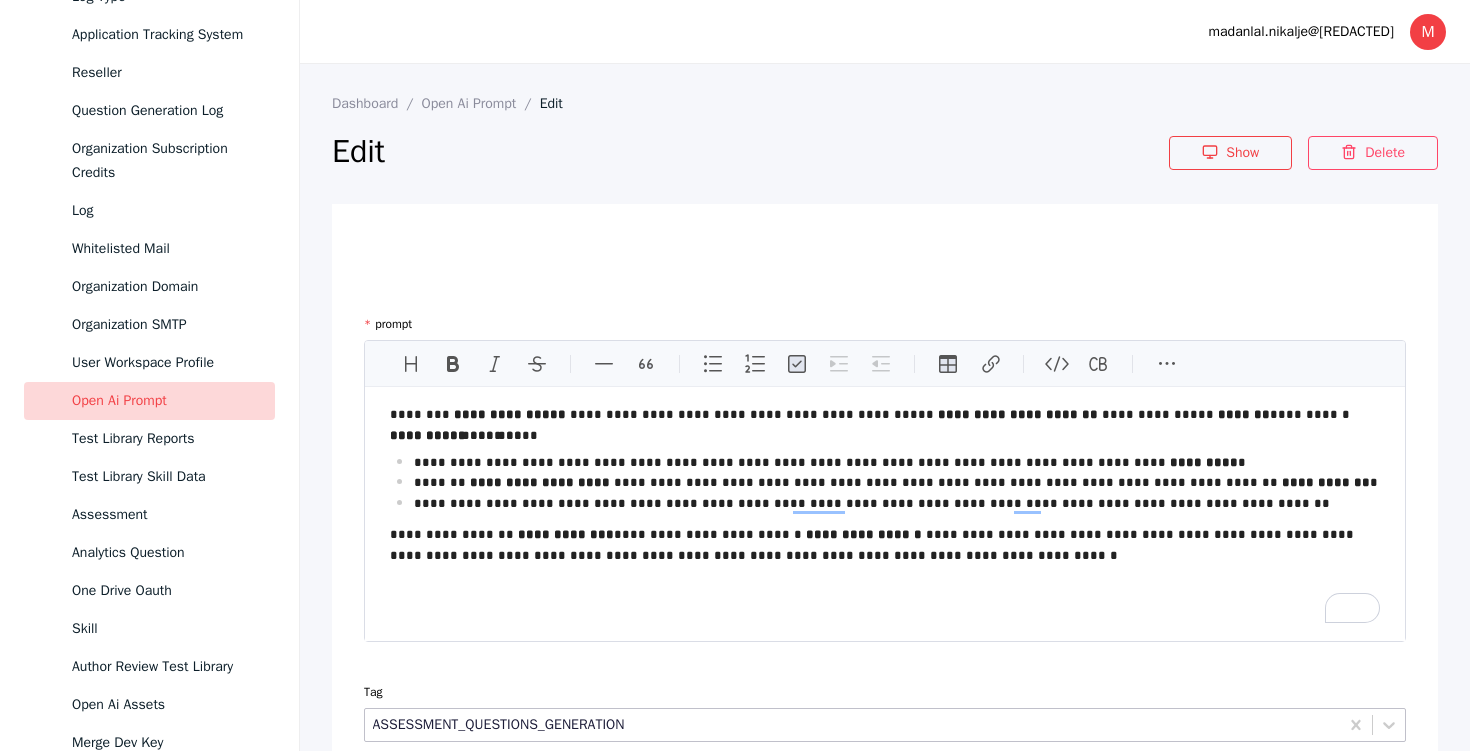 type 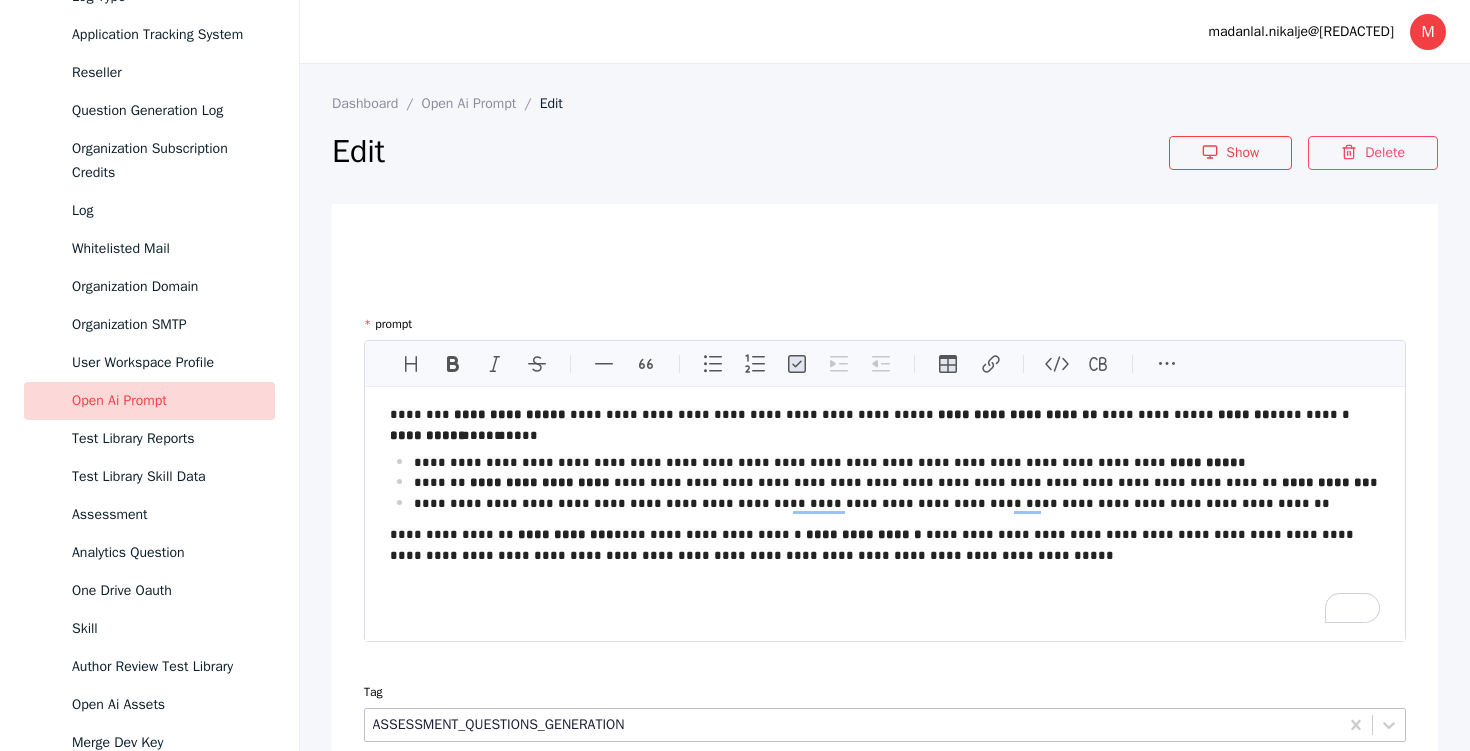 click on "**********" at bounding box center (885, 546) 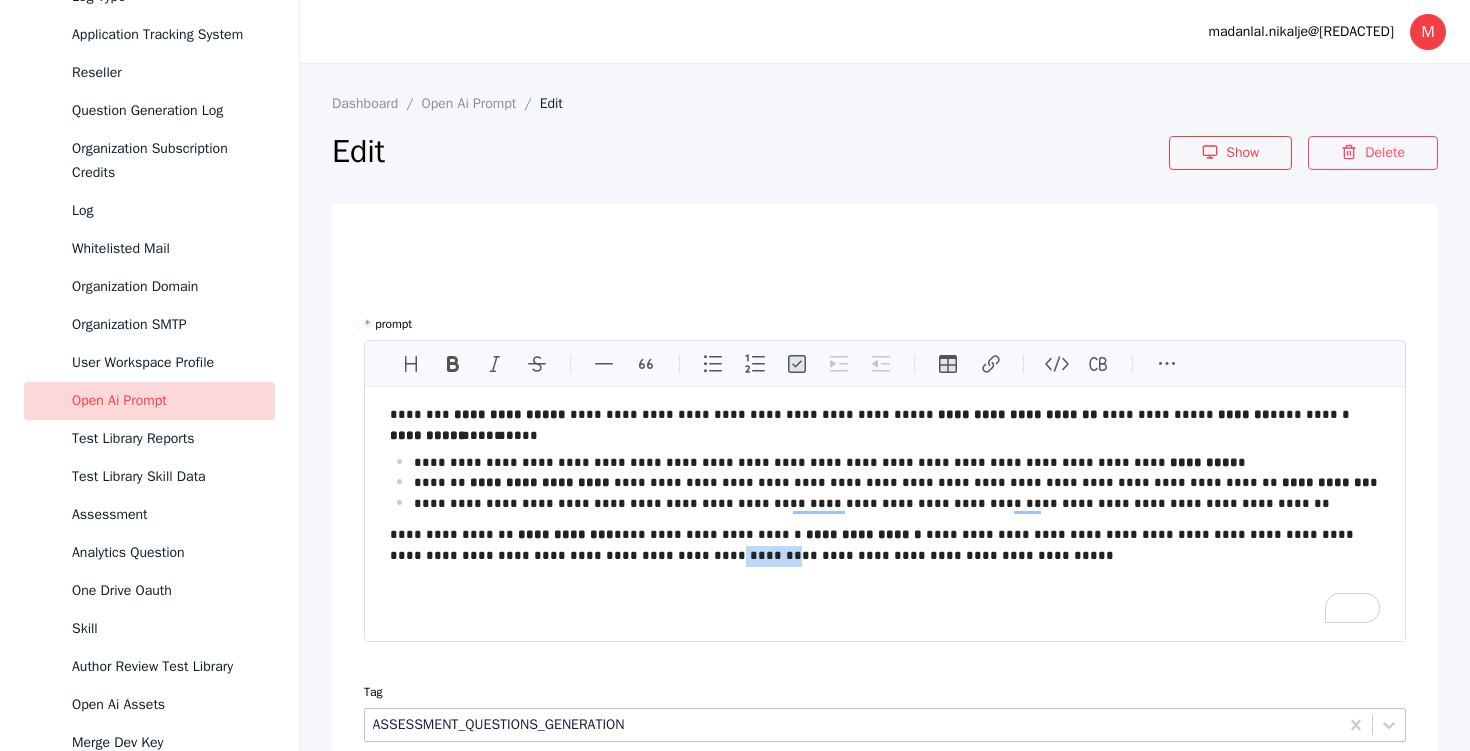 click on "**********" at bounding box center (885, 546) 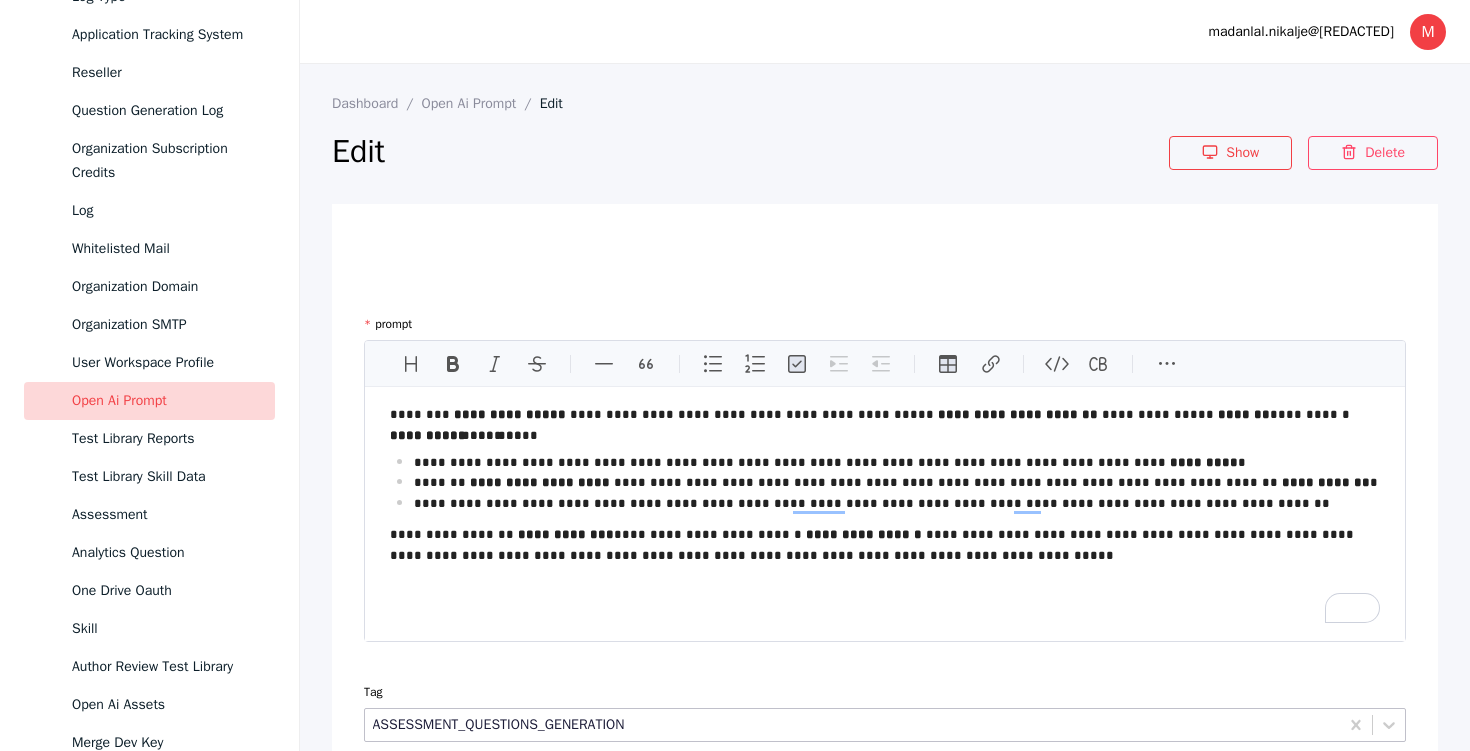click on "**********" at bounding box center [885, 546] 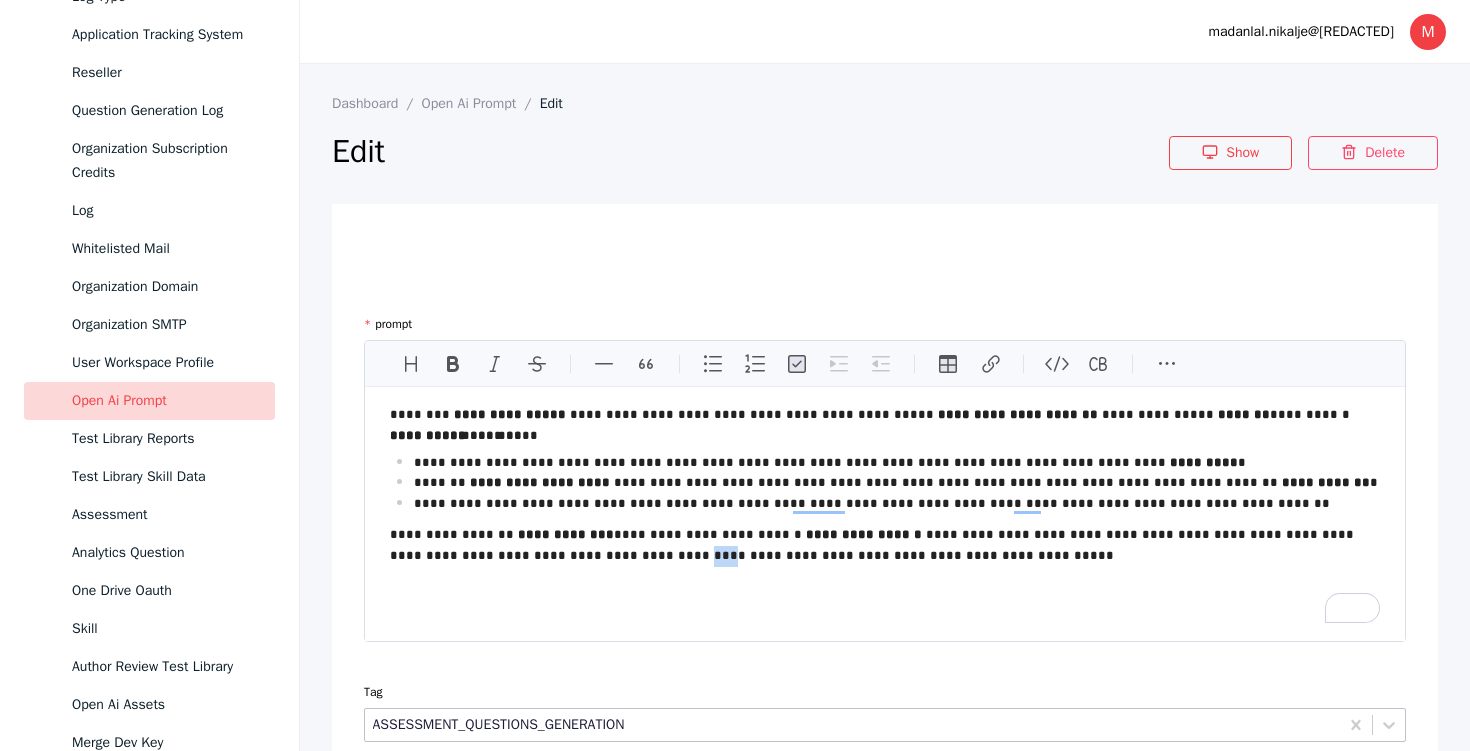 click on "**********" at bounding box center (885, 546) 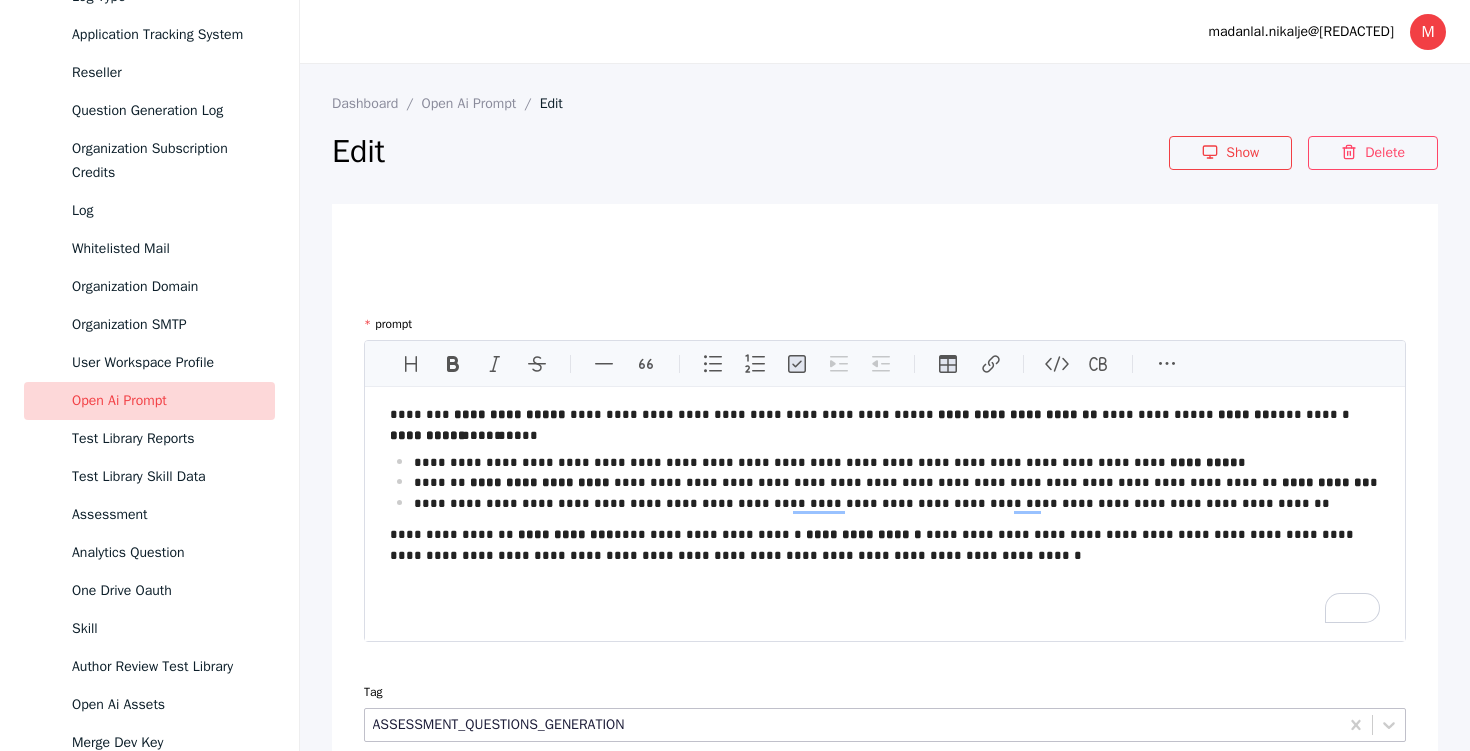 click on "**********" at bounding box center [885, 546] 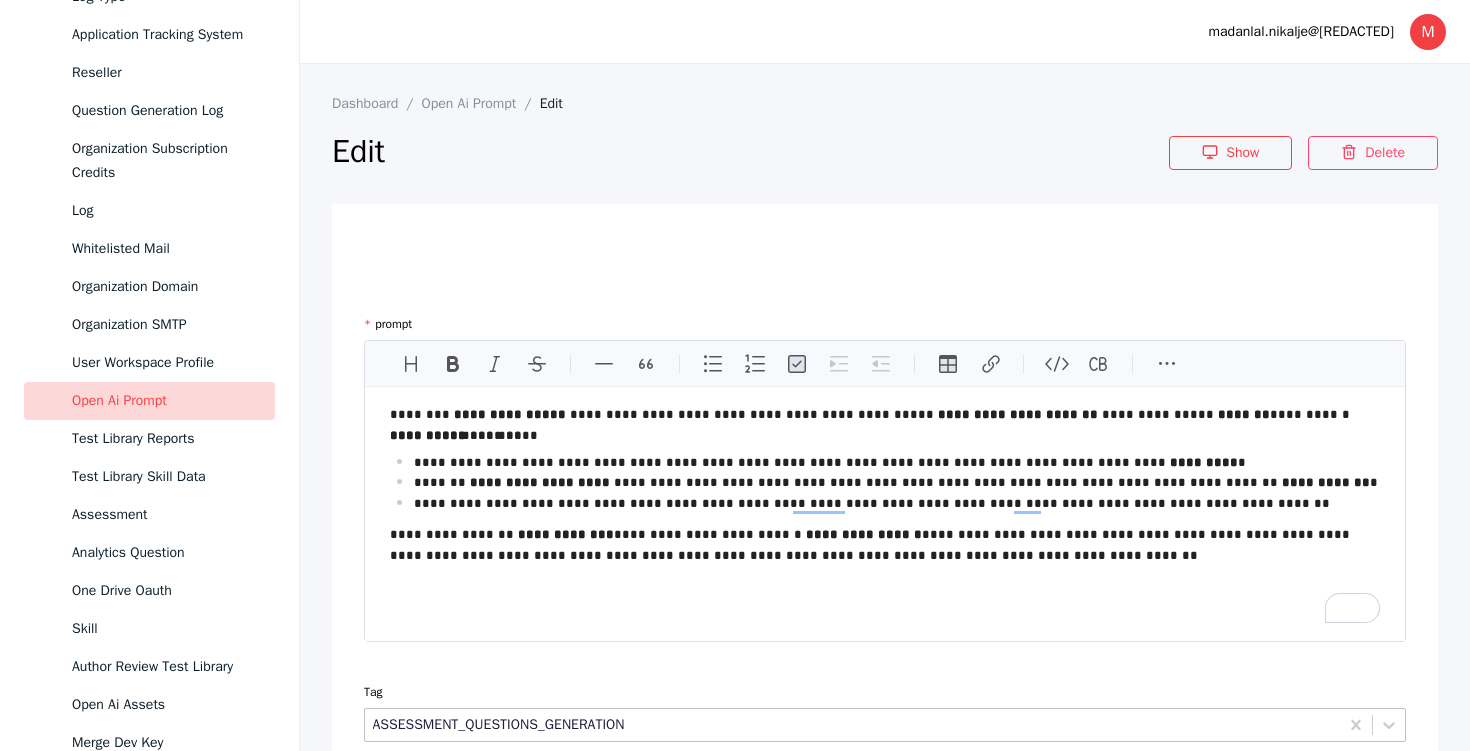 scroll, scrollTop: 34, scrollLeft: 0, axis: vertical 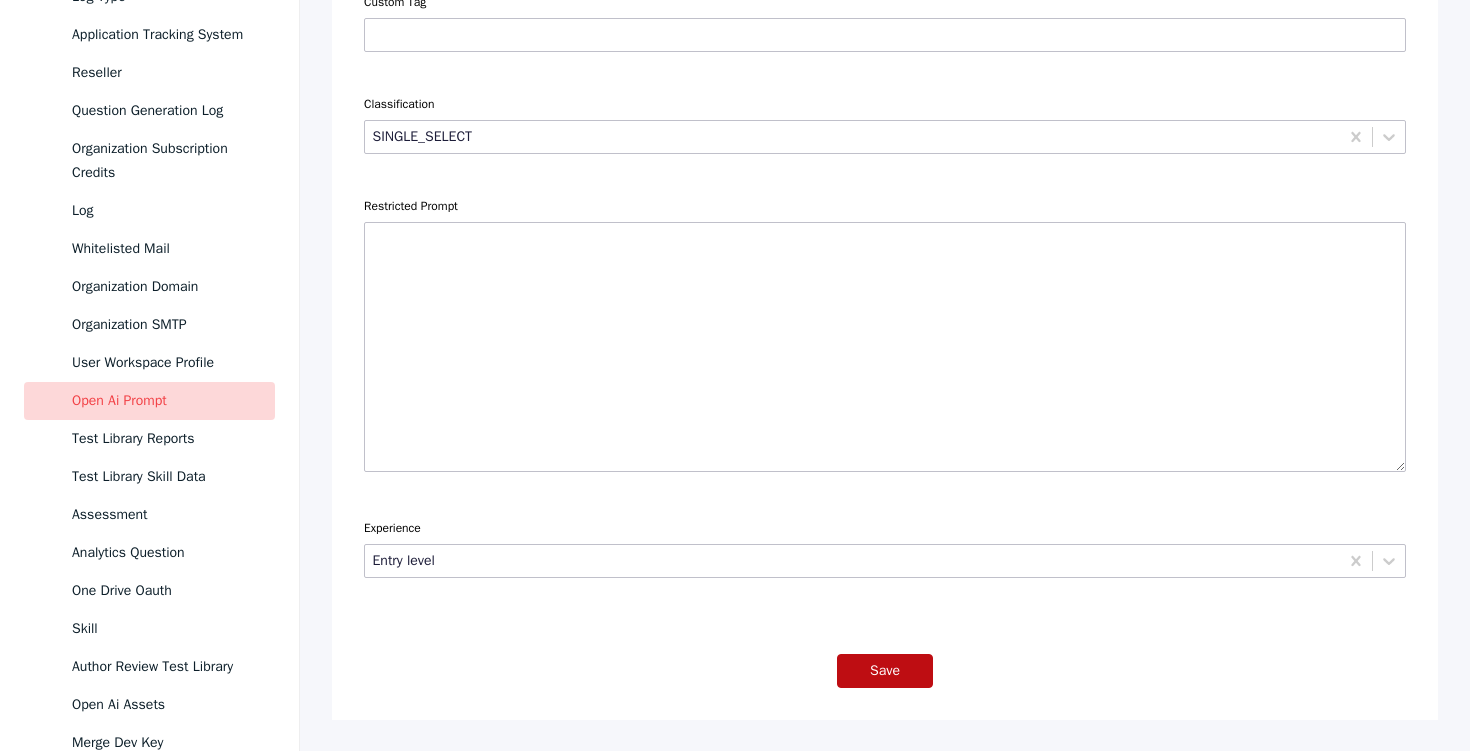 click on "Save" at bounding box center (885, 671) 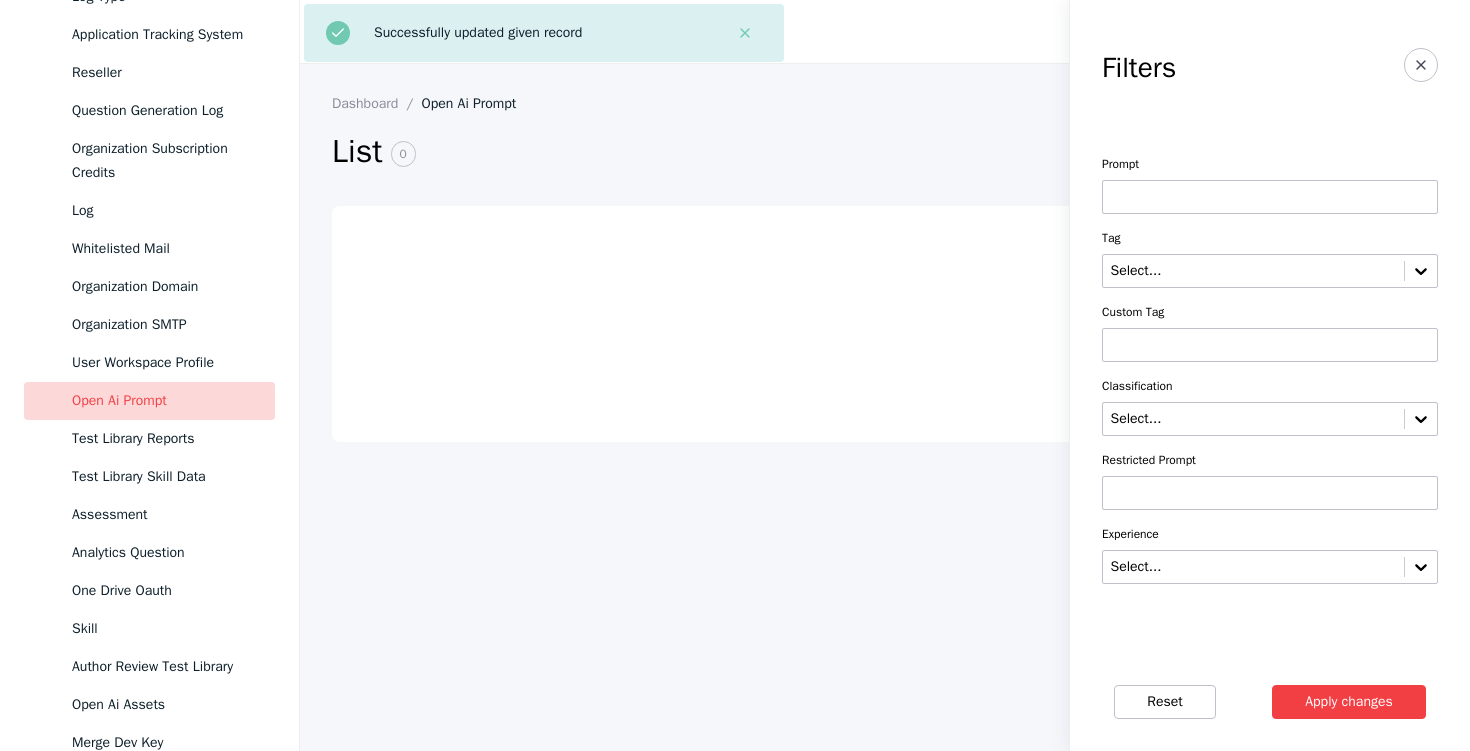 scroll, scrollTop: 0, scrollLeft: 0, axis: both 